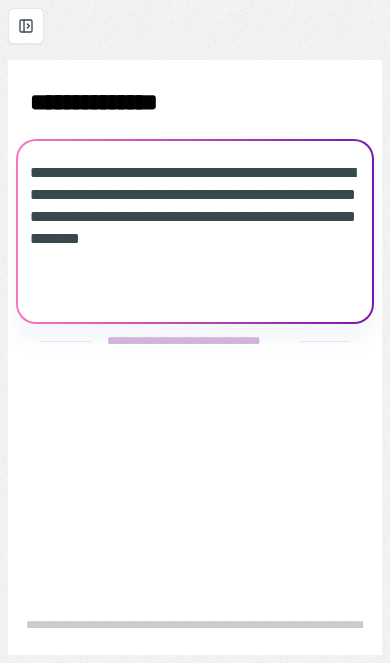 scroll, scrollTop: 0, scrollLeft: 0, axis: both 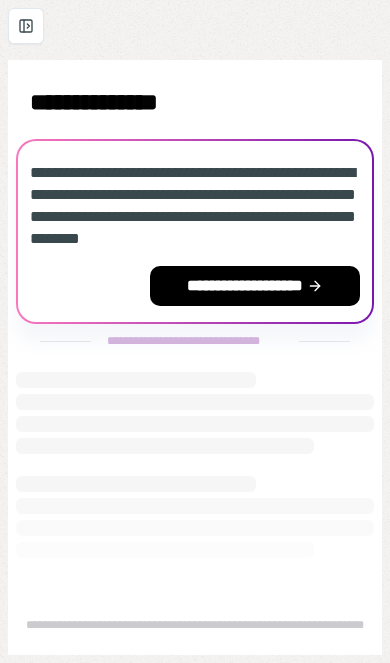 click on "**********" at bounding box center [255, 286] 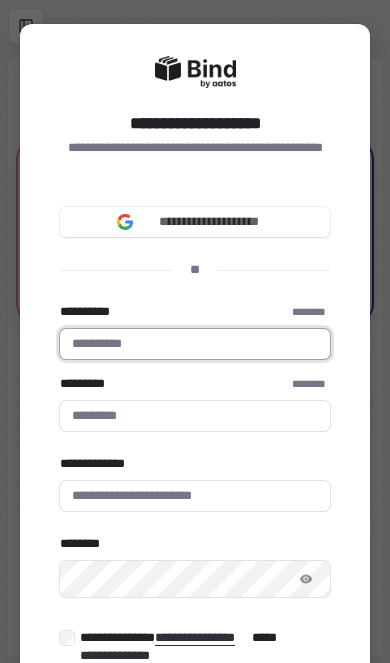 click on "**********" at bounding box center (195, 344) 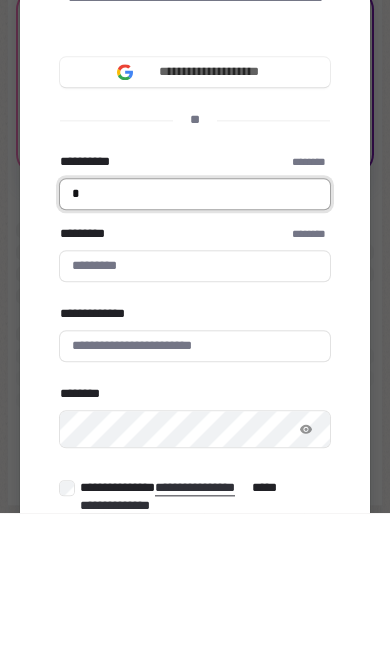 type on "*" 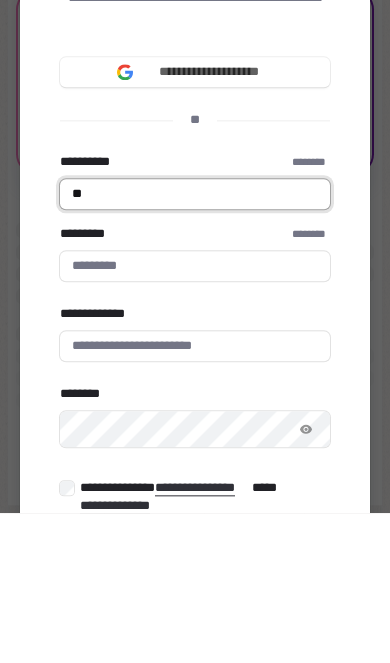 type on "**" 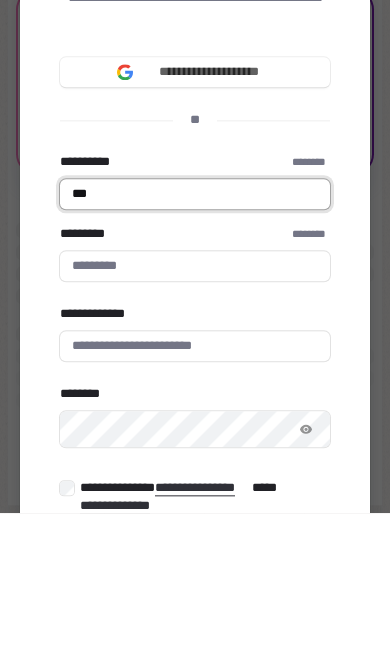 type on "***" 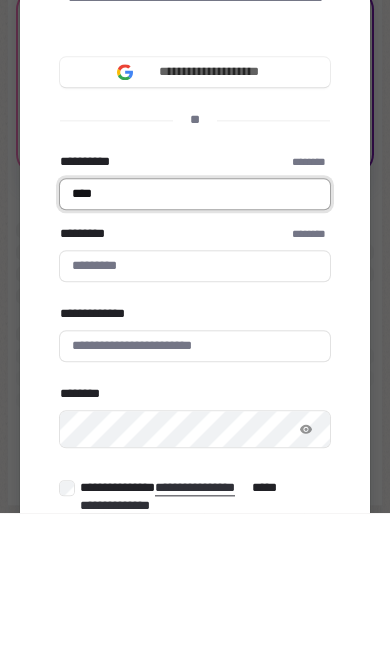 type on "****" 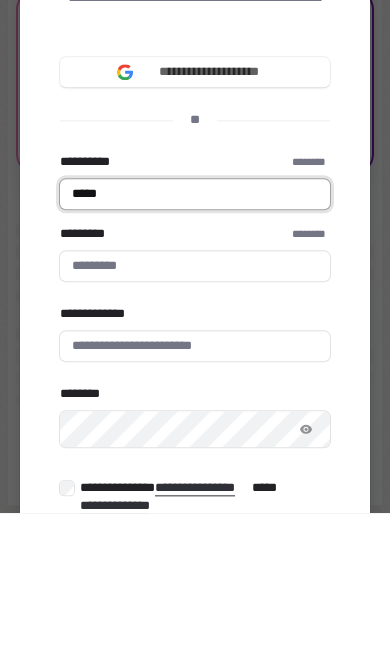 type on "*****" 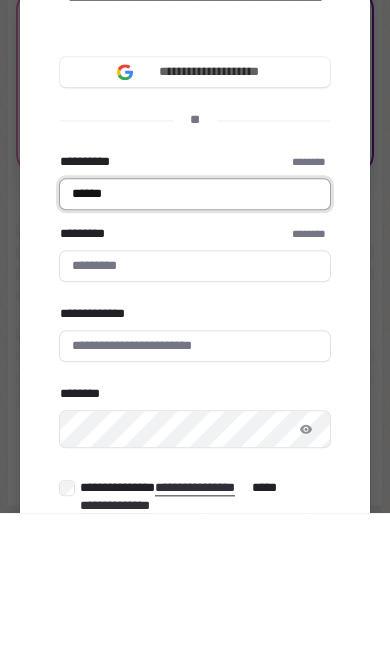 type on "******" 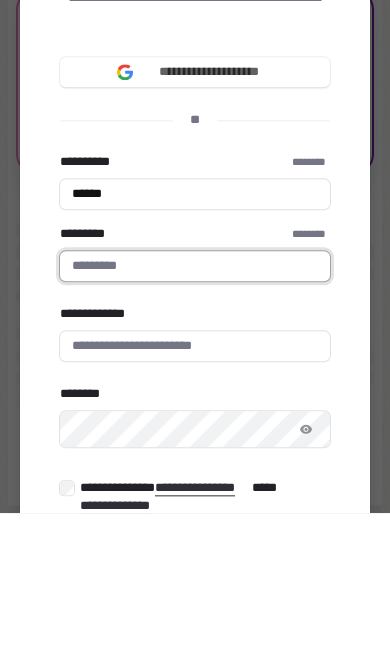click on "*********" at bounding box center (195, 416) 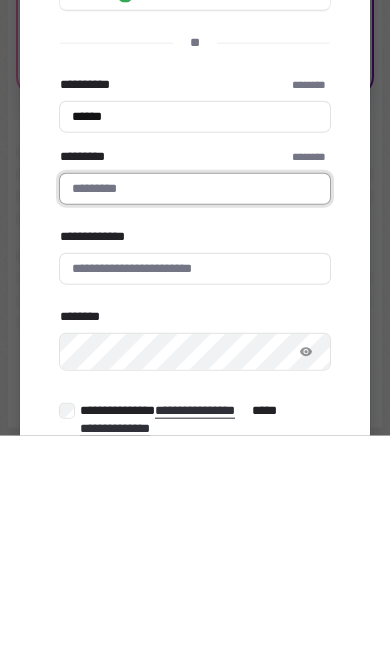type on "*" 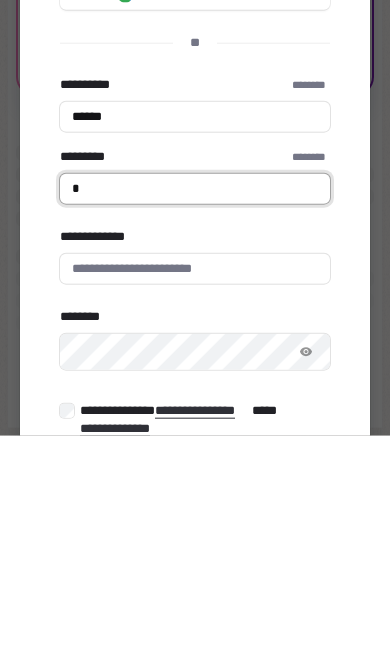 type on "******" 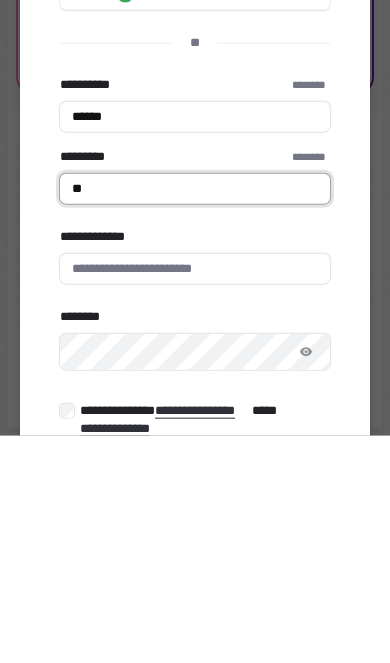 type on "******" 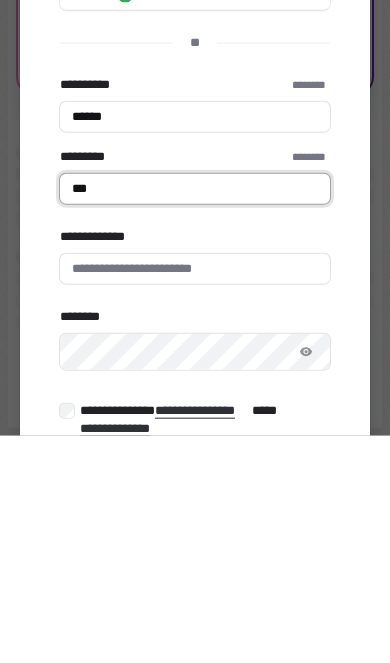 type on "******" 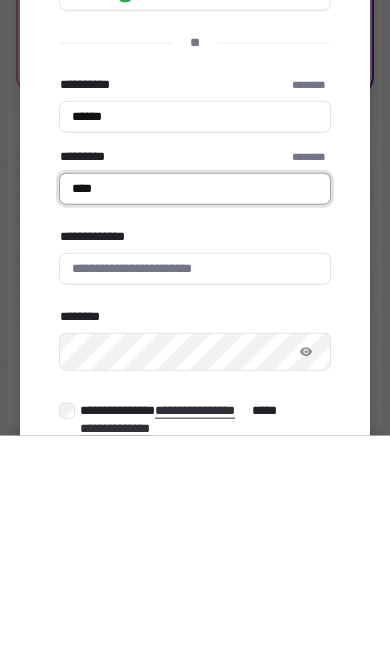 type on "******" 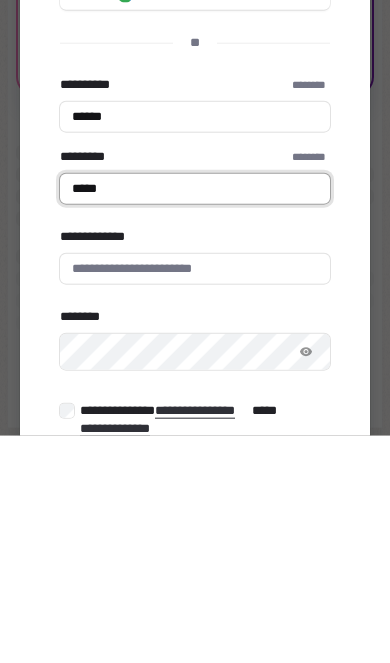 type on "******" 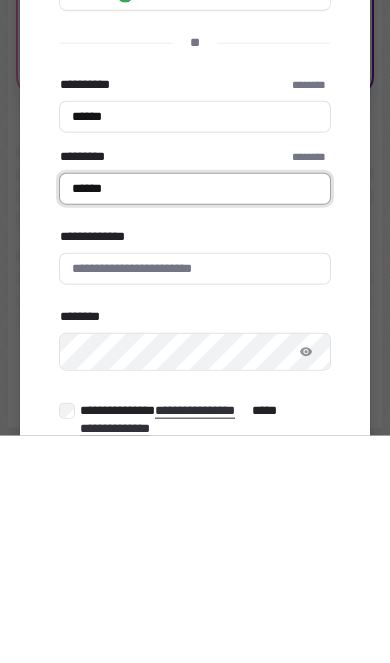 type on "******" 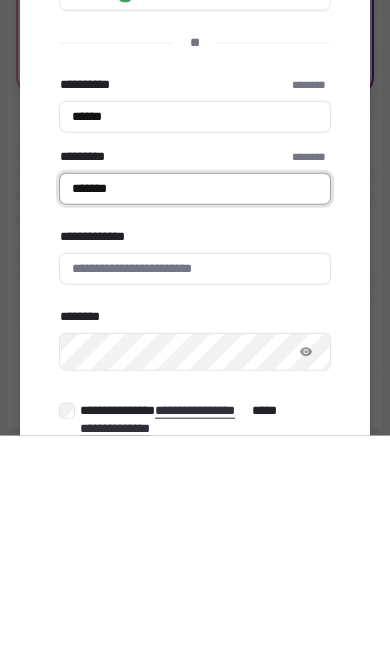 type on "******" 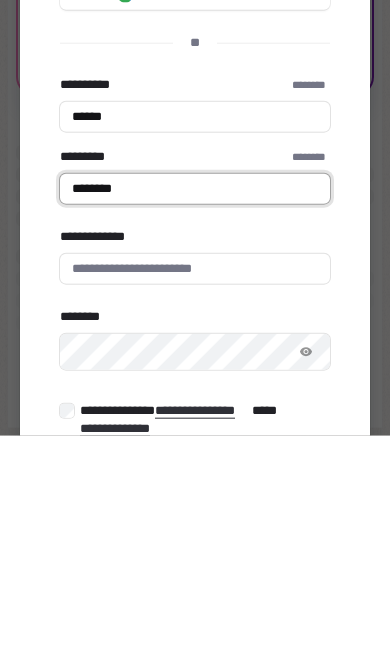 type on "******" 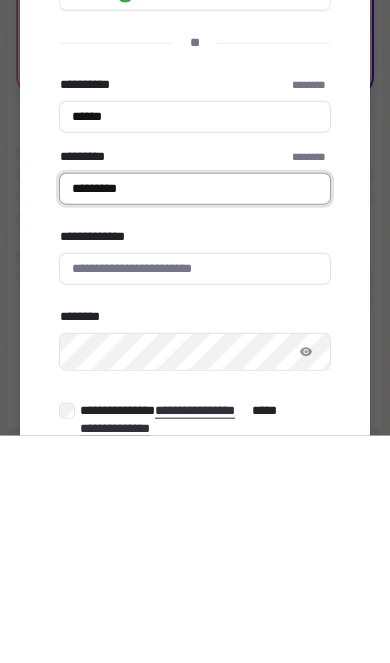 type on "******" 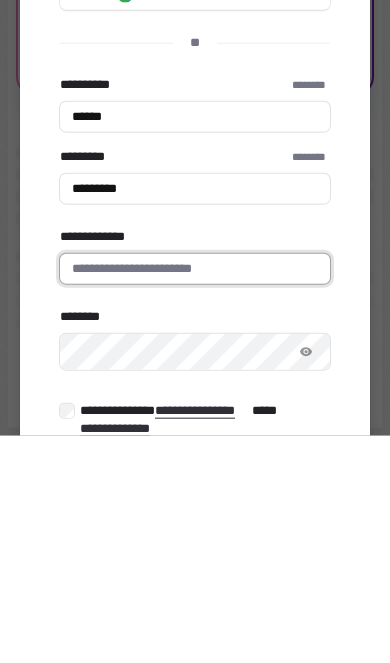 click on "**********" at bounding box center [195, 496] 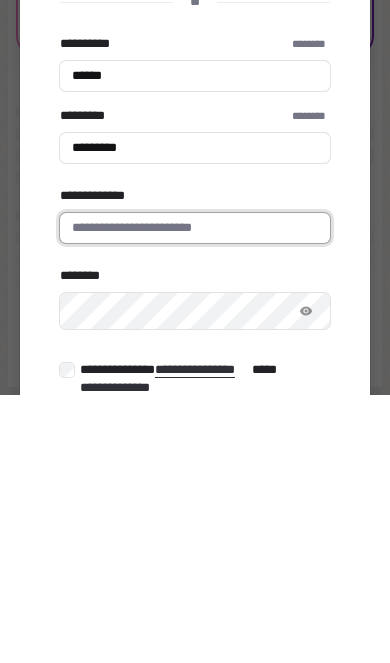 type on "*" 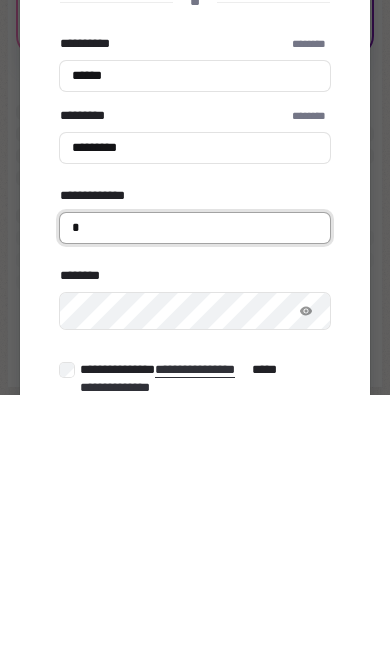 type on "******" 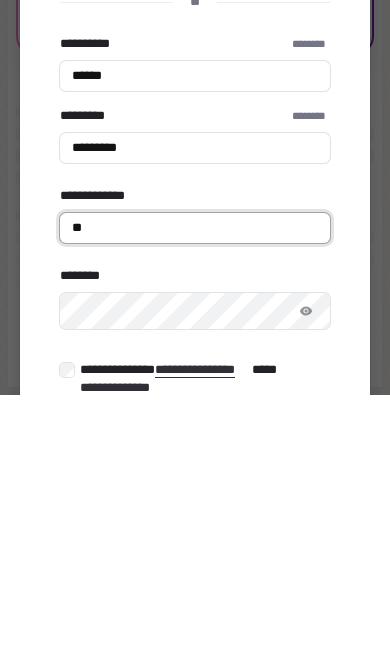 type on "******" 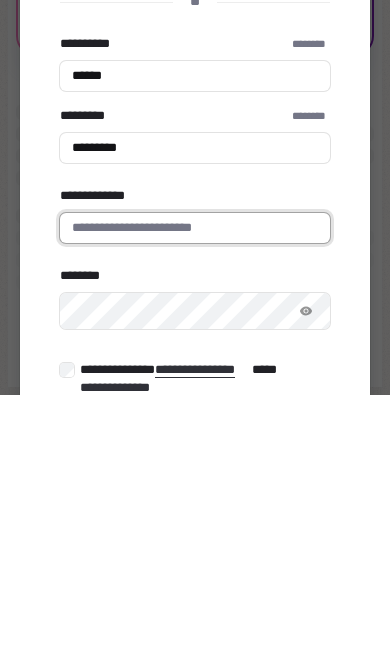 type on "******" 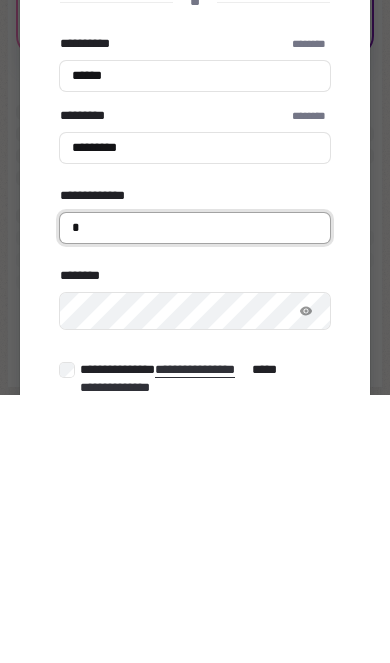 type on "**********" 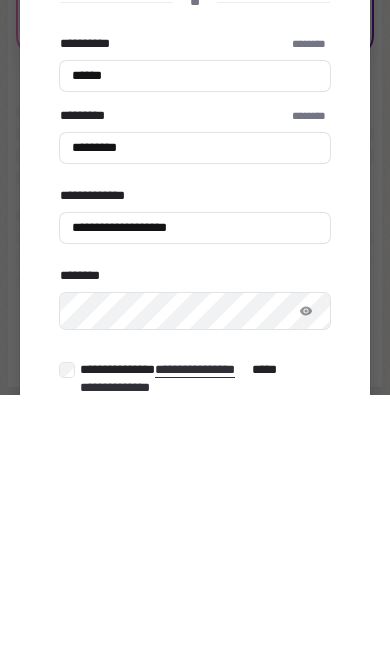 type on "******" 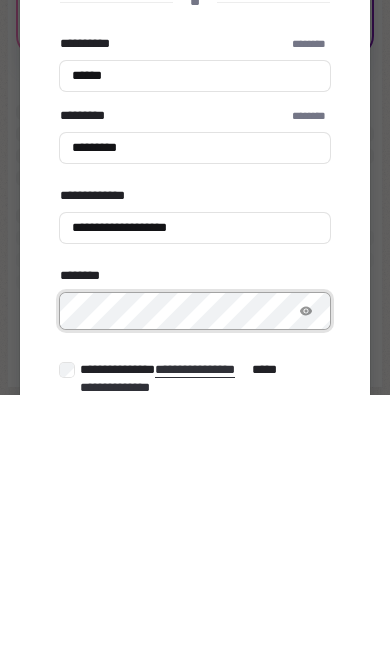 type on "******" 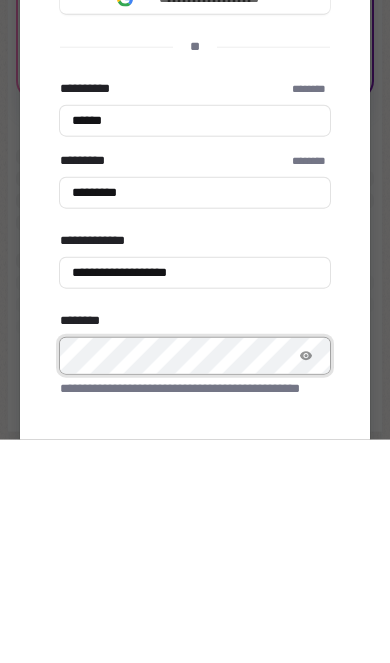 type on "******" 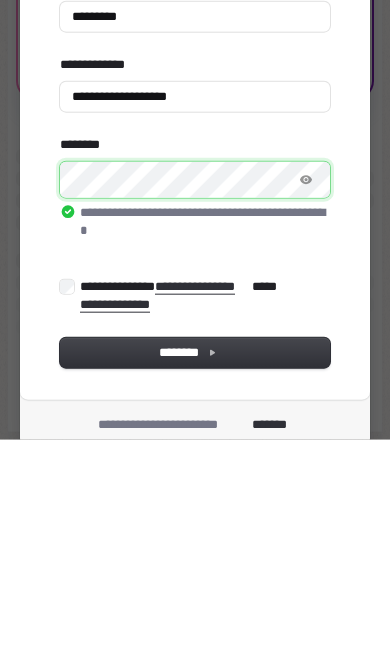 scroll, scrollTop: 189, scrollLeft: 0, axis: vertical 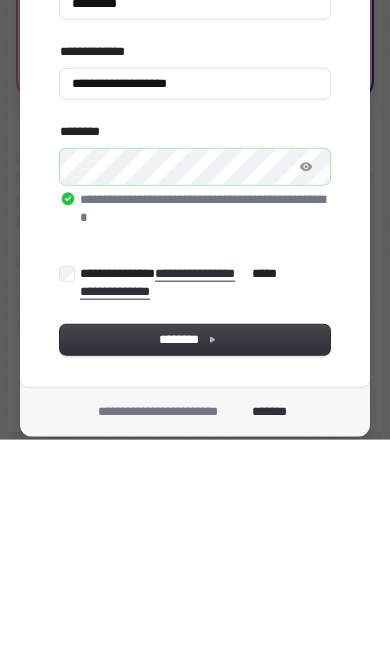 click on "**********" at bounding box center (195, 222) 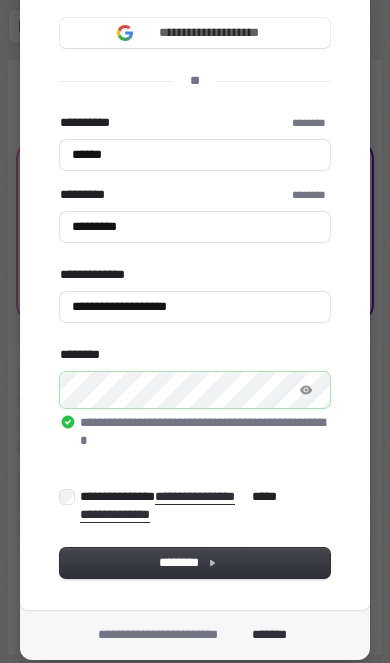 click on "**********" at bounding box center [120, 515] 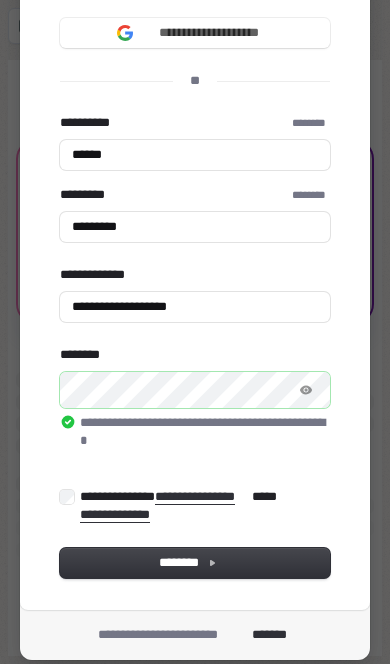 click on "**********" at bounding box center [178, 505] 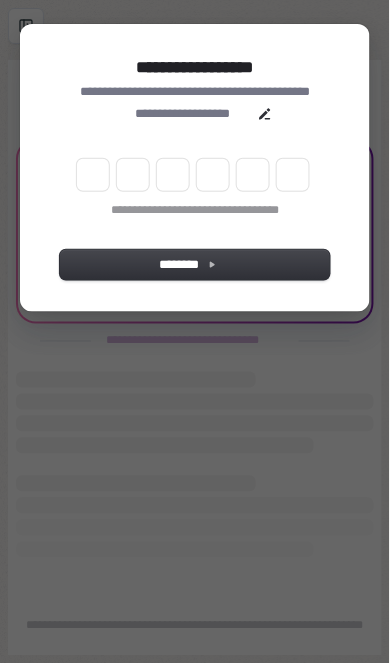 scroll, scrollTop: 0, scrollLeft: 0, axis: both 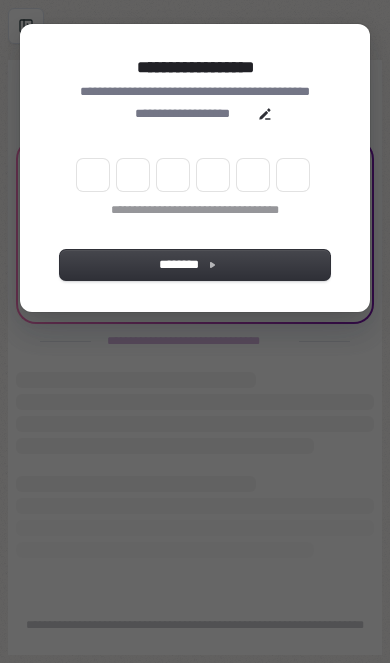 click at bounding box center [93, 175] 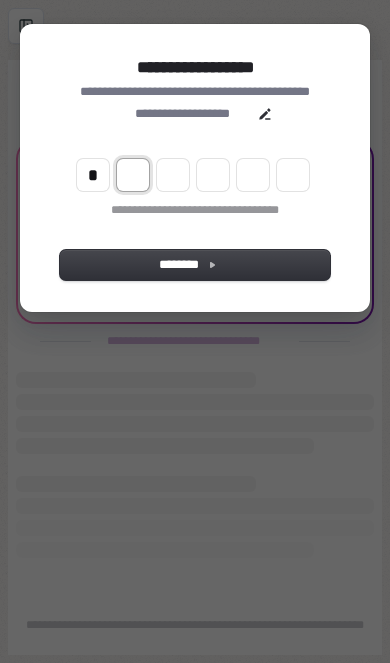 type on "*" 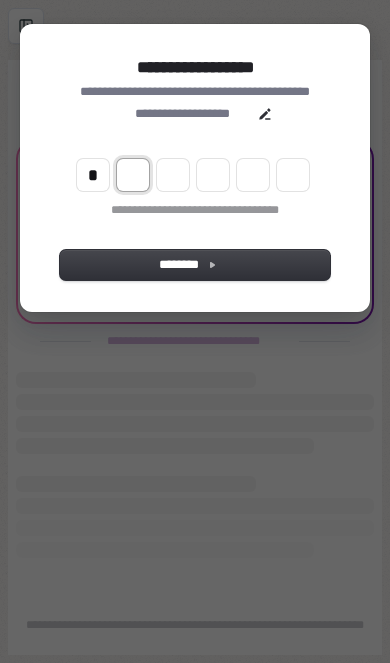 type on "*" 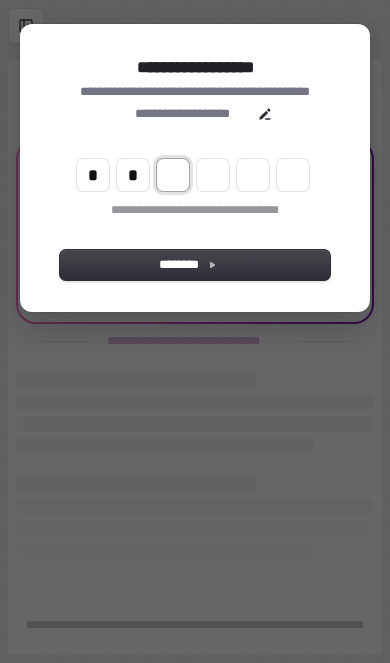 type on "**" 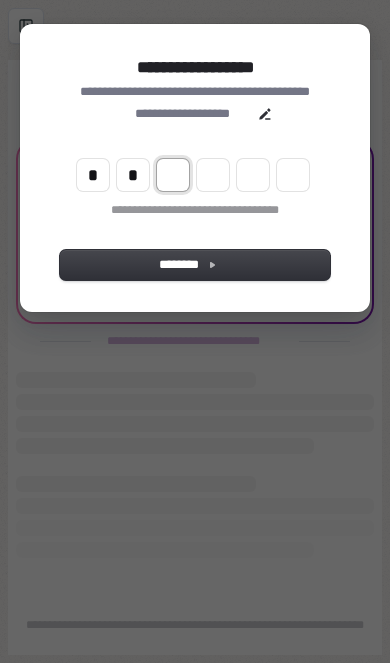 type on "*" 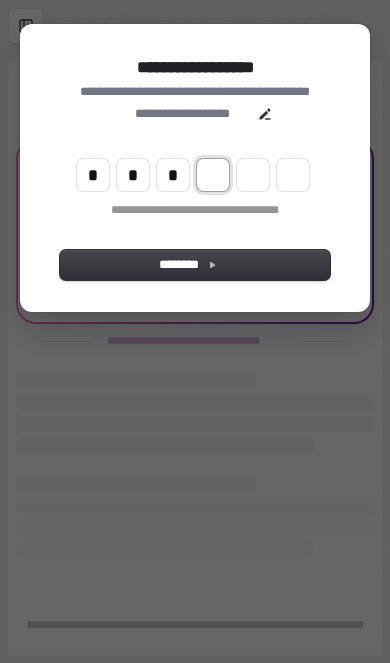 type on "***" 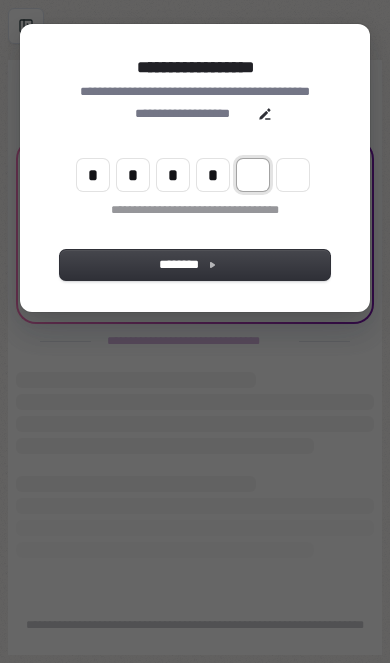 type on "****" 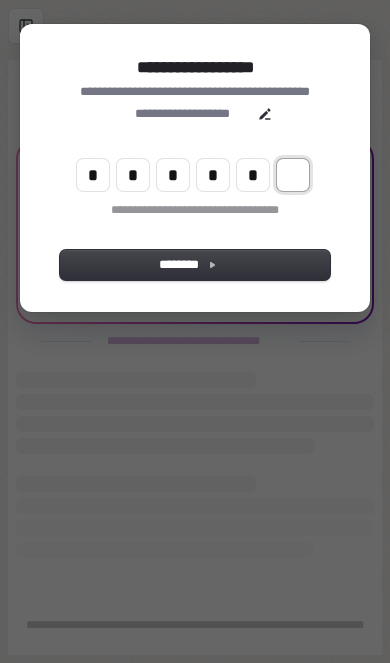 type on "*****" 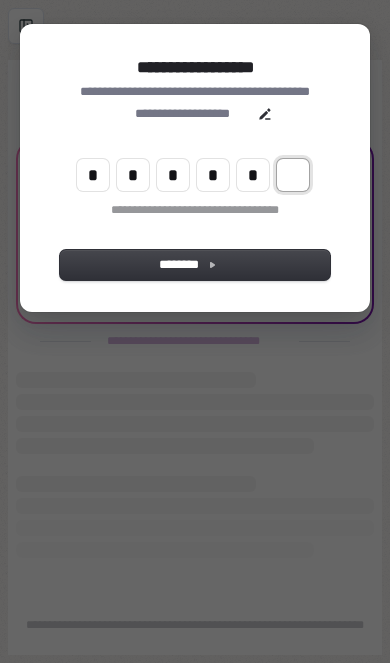 type on "*" 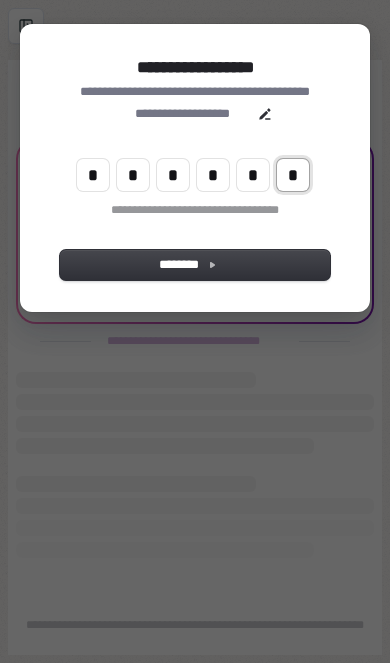 type on "******" 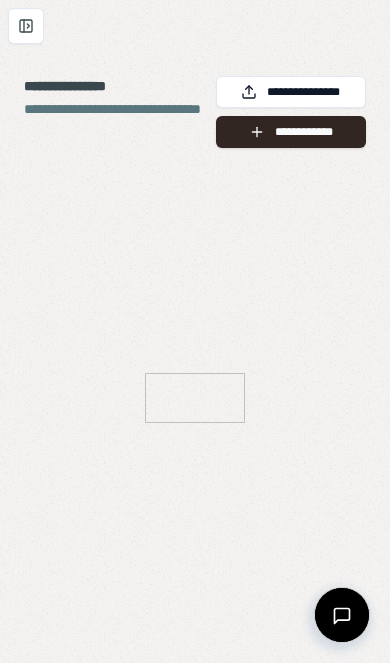 scroll, scrollTop: 0, scrollLeft: 0, axis: both 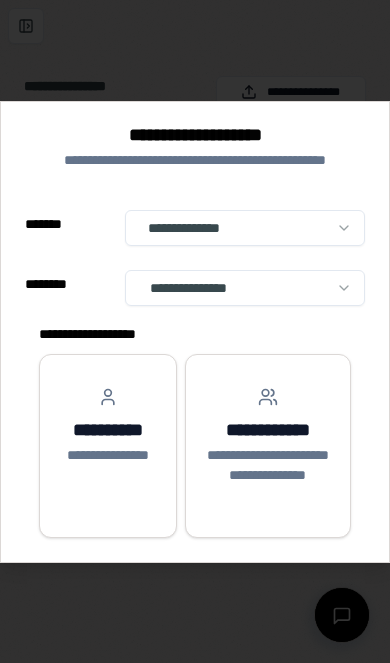 select on "**" 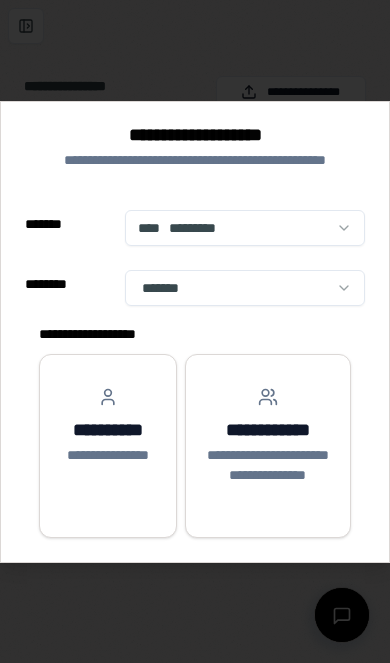 click on "**********" at bounding box center (107, 426) 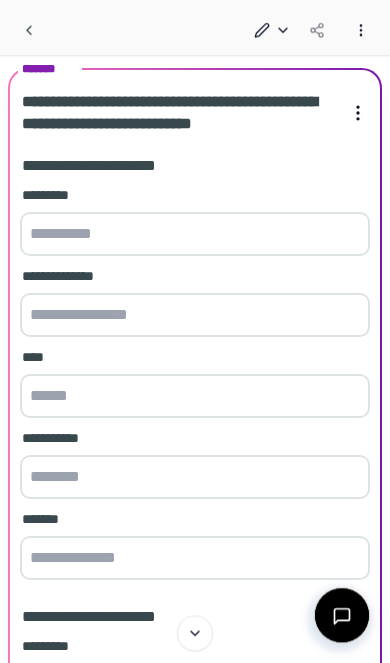 scroll, scrollTop: 0, scrollLeft: 0, axis: both 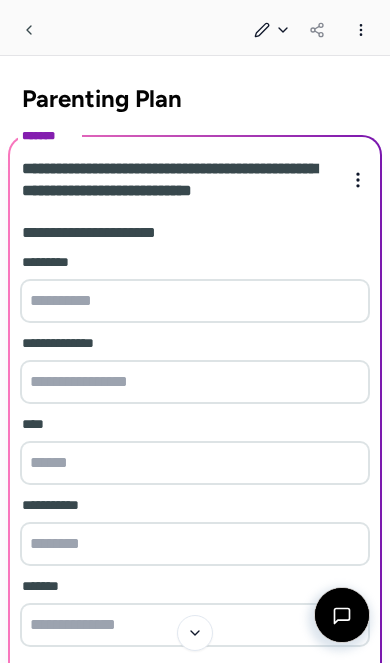 click at bounding box center (195, 301) 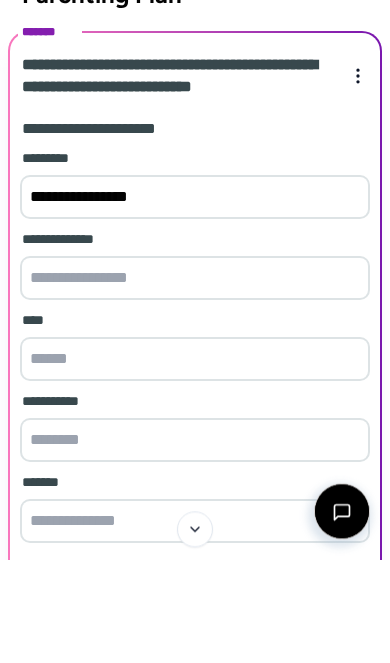 type on "**********" 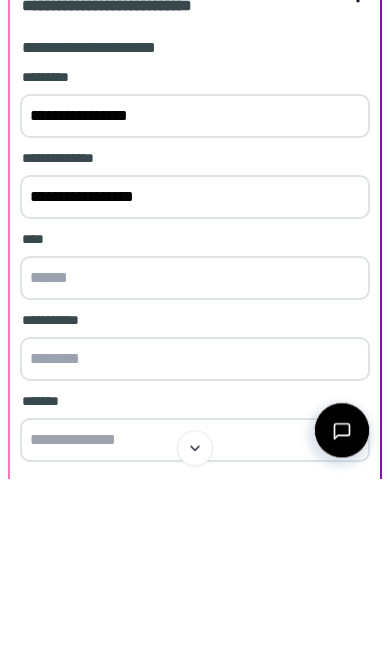 click at bounding box center (195, 463) 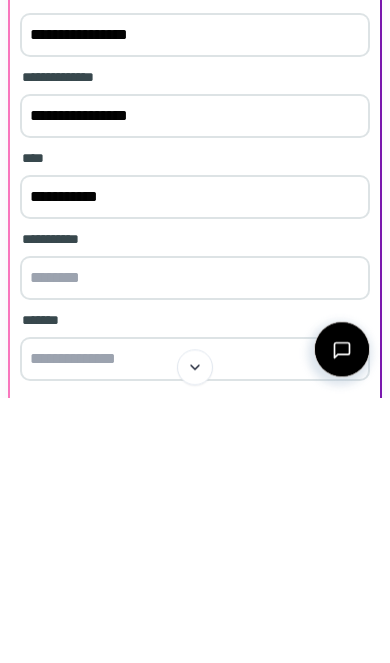 click at bounding box center (195, 544) 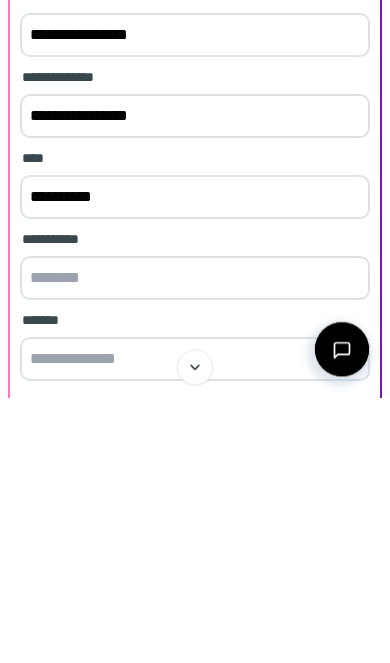 scroll, scrollTop: 78, scrollLeft: 0, axis: vertical 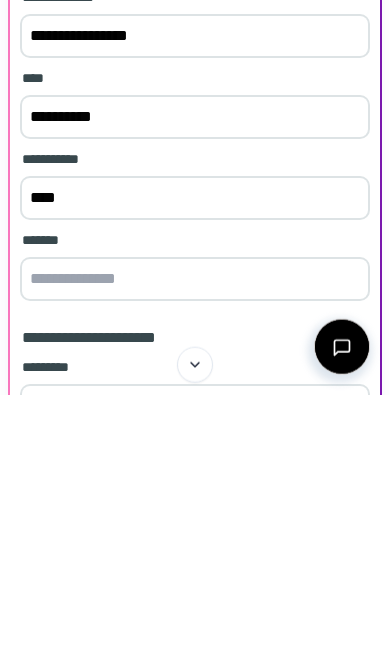 type on "****" 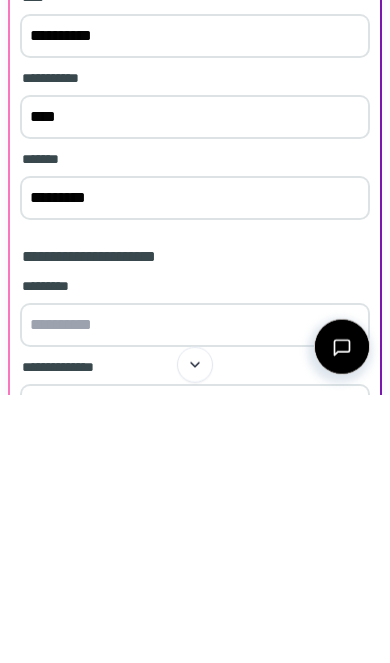 type on "*********" 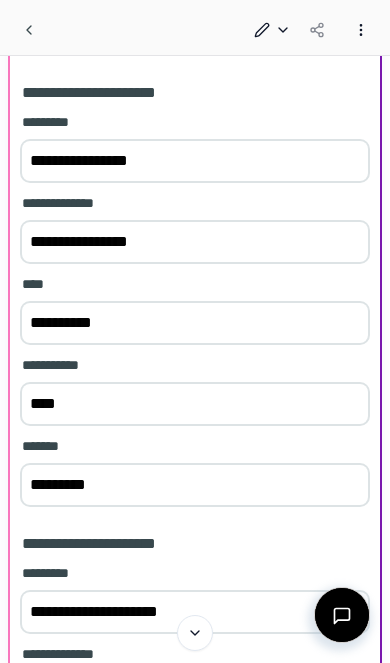 click on "**********" at bounding box center [195, 161] 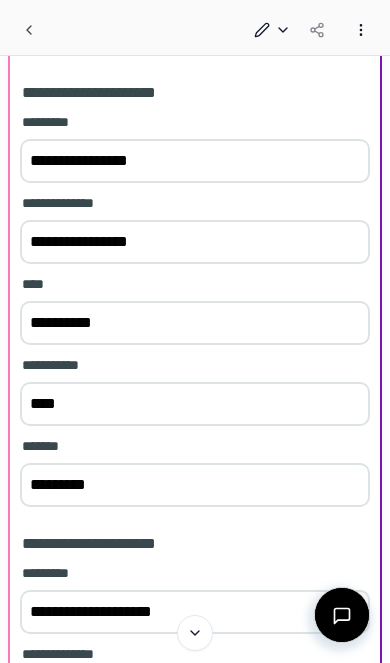 scroll, scrollTop: 103, scrollLeft: 0, axis: vertical 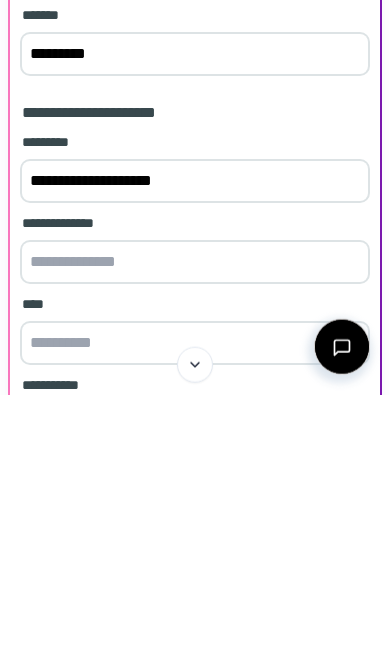 type on "**********" 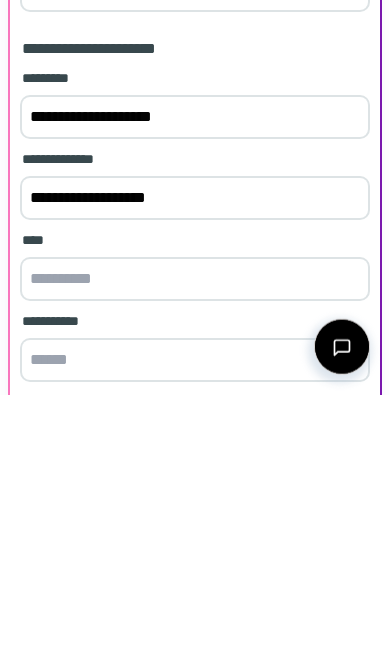 type on "**********" 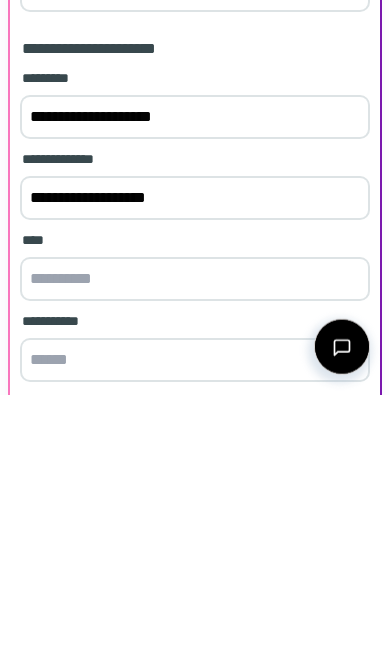 scroll, scrollTop: 448, scrollLeft: 0, axis: vertical 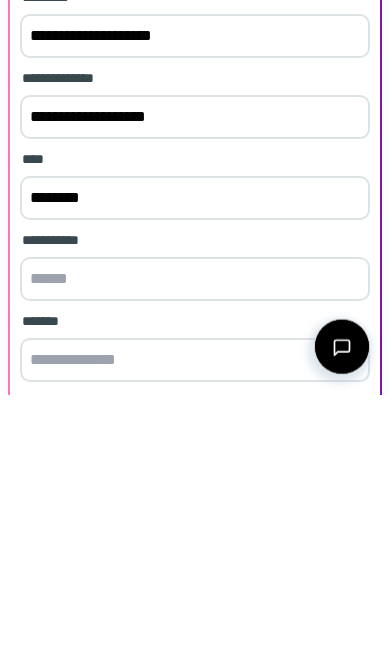 type on "********" 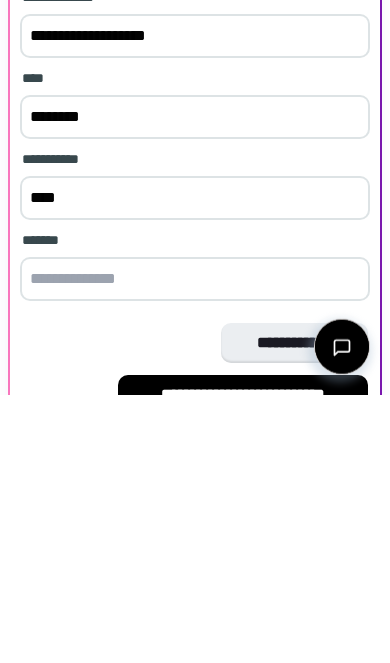 type on "****" 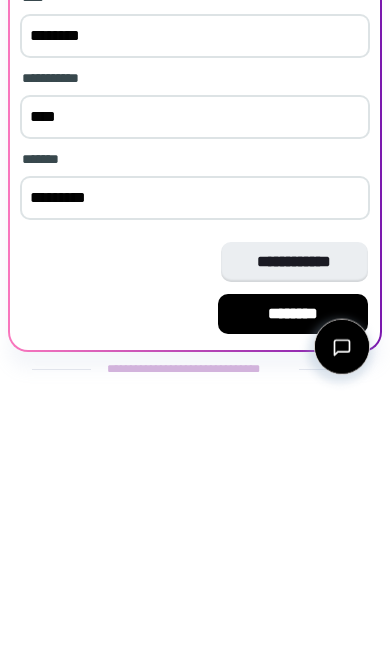 type on "*********" 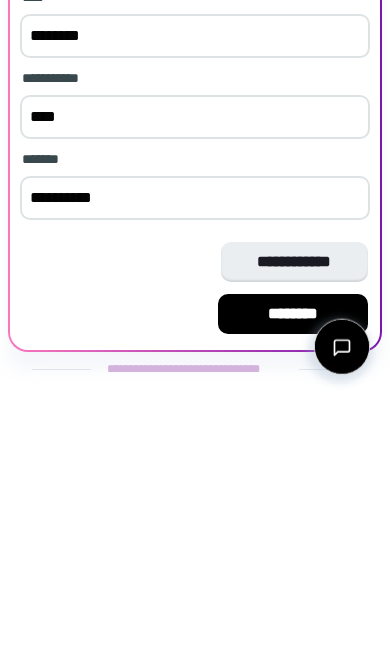 click on "********" at bounding box center (293, 582) 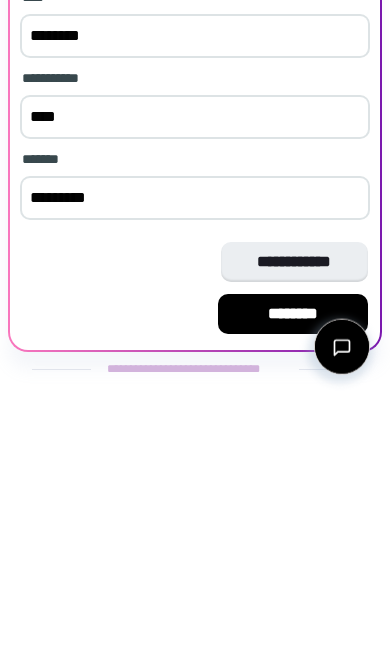 scroll, scrollTop: 0, scrollLeft: 0, axis: both 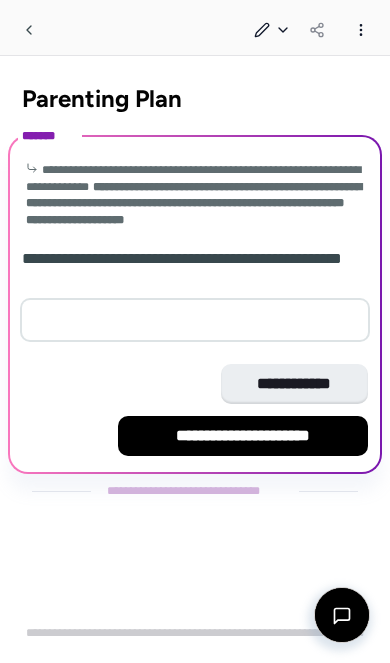 click at bounding box center (195, 320) 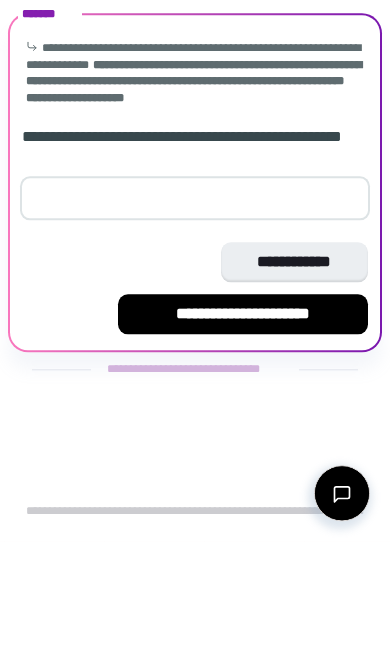 type on "*" 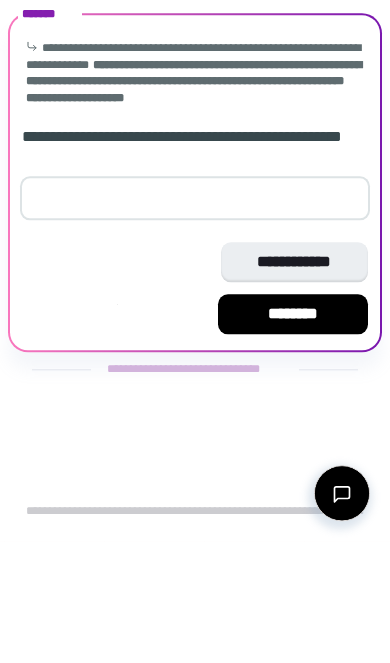 click on "********" at bounding box center [293, 436] 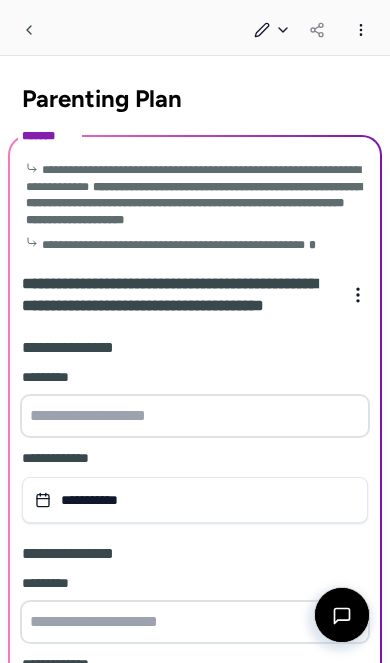 scroll, scrollTop: 291, scrollLeft: 0, axis: vertical 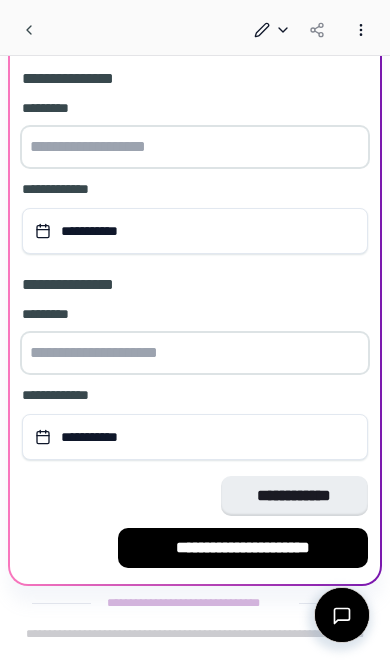 click at bounding box center (195, 147) 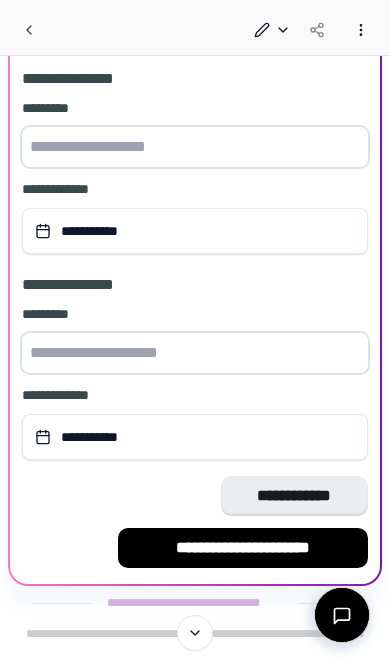 scroll, scrollTop: 239, scrollLeft: 0, axis: vertical 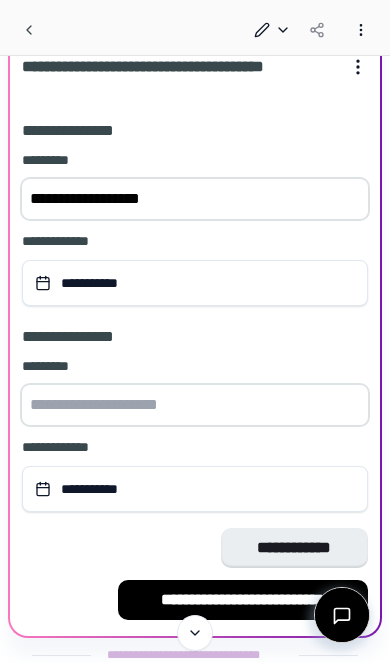 type on "**********" 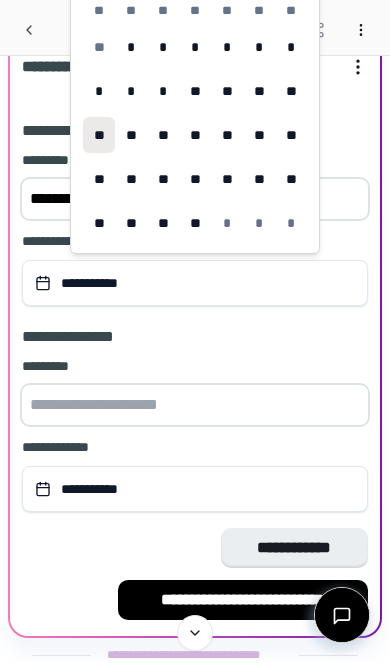 scroll, scrollTop: 240, scrollLeft: 0, axis: vertical 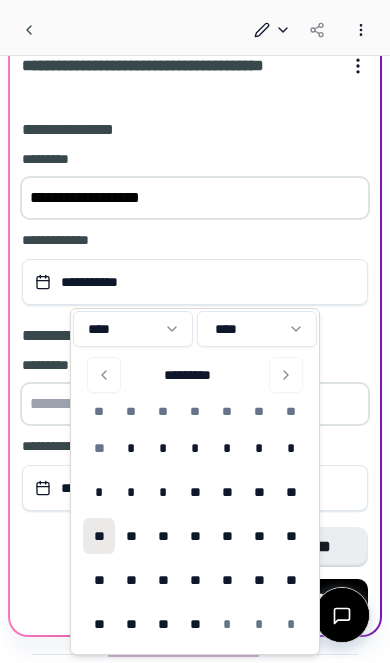 click on "****" at bounding box center [257, 329] 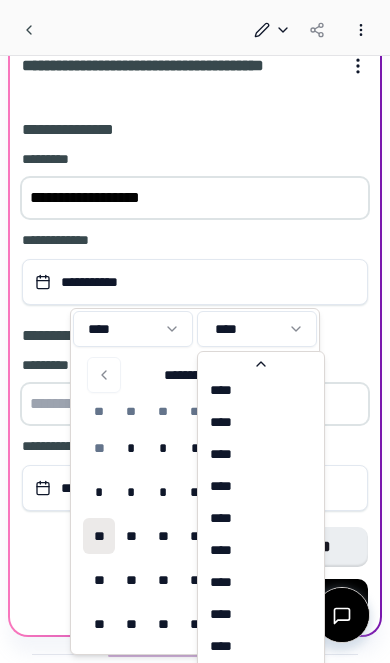 scroll, scrollTop: 2437, scrollLeft: 0, axis: vertical 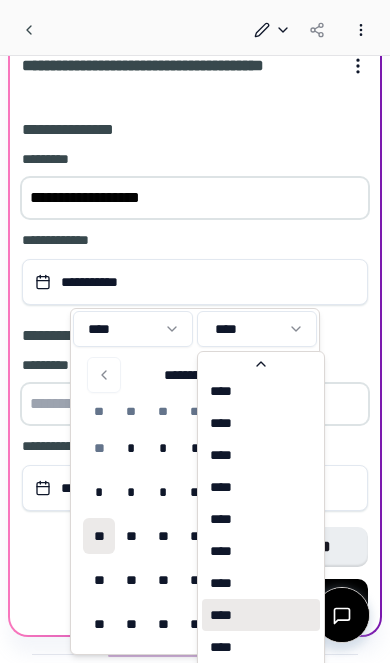 click on "****" at bounding box center (261, 615) 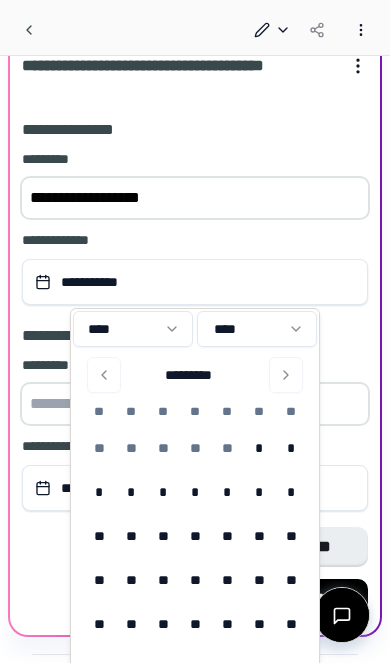 click 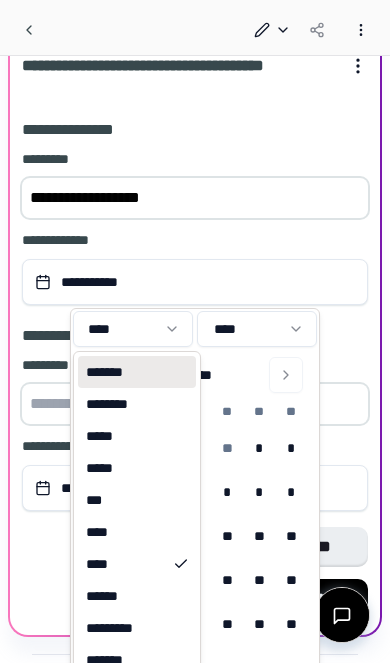 click on "*******" at bounding box center [137, 372] 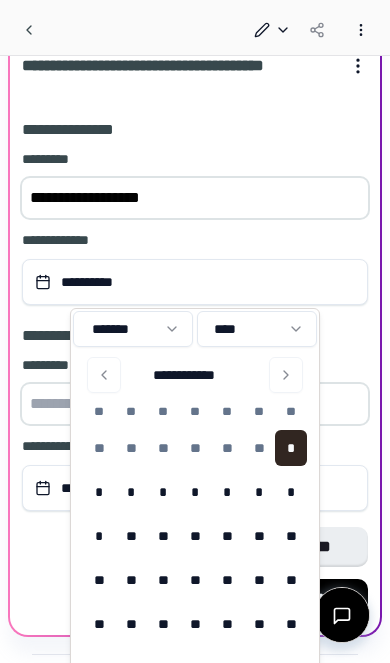 click on "**" at bounding box center (131, 580) 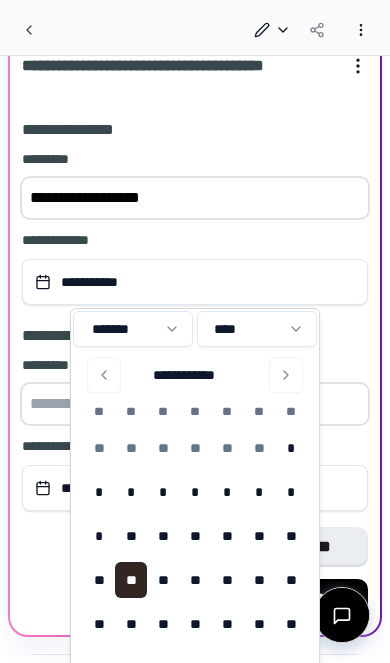 click on "**********" at bounding box center [195, 336] 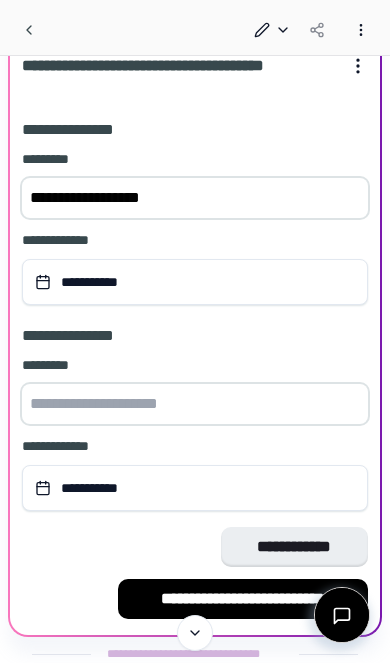 click at bounding box center (195, 404) 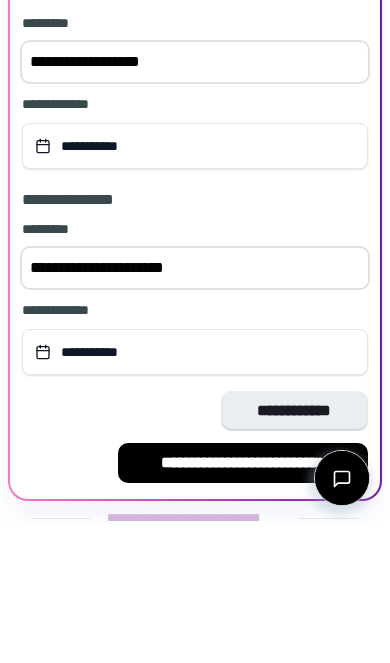 click on "**********" at bounding box center (195, 489) 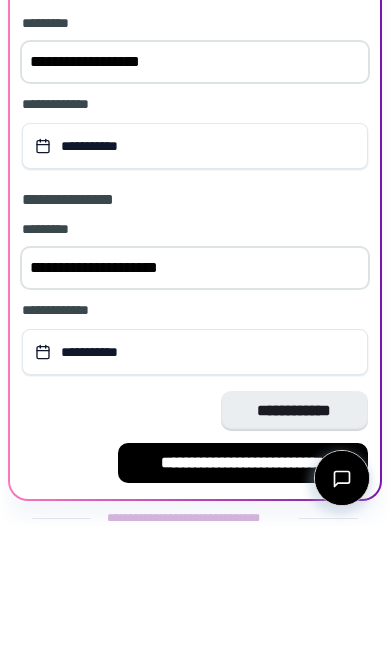 scroll, scrollTop: 291, scrollLeft: 0, axis: vertical 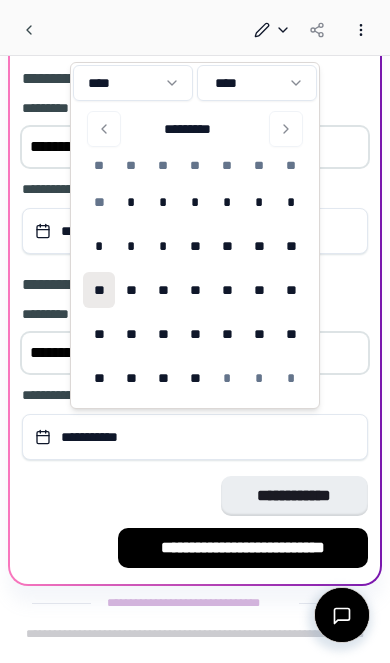 click on "**" at bounding box center [291, 165] 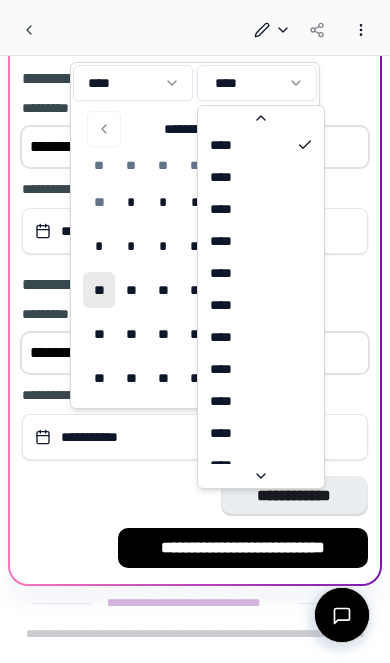 scroll, scrollTop: 2402, scrollLeft: 0, axis: vertical 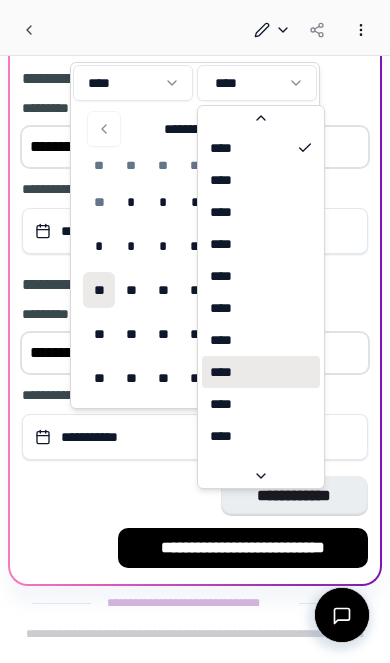 click on "****" at bounding box center (261, 372) 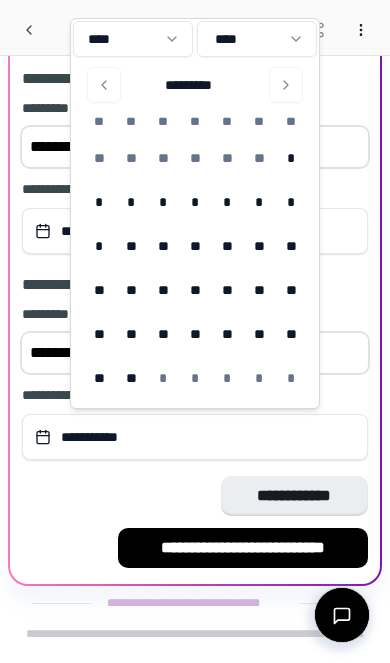 click 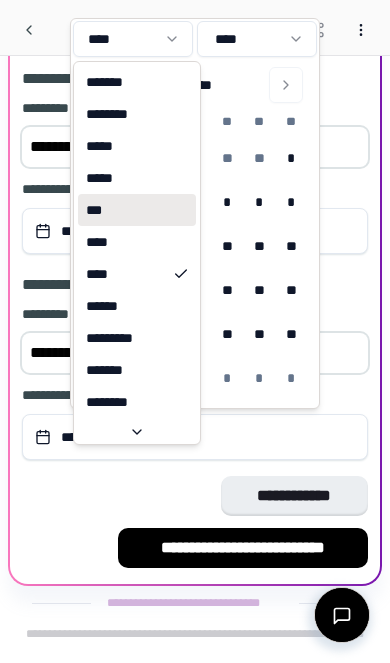 click at bounding box center [181, 210] 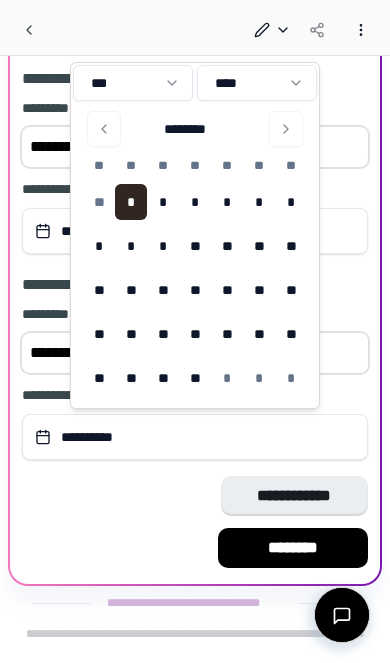 click on "**" at bounding box center [195, 334] 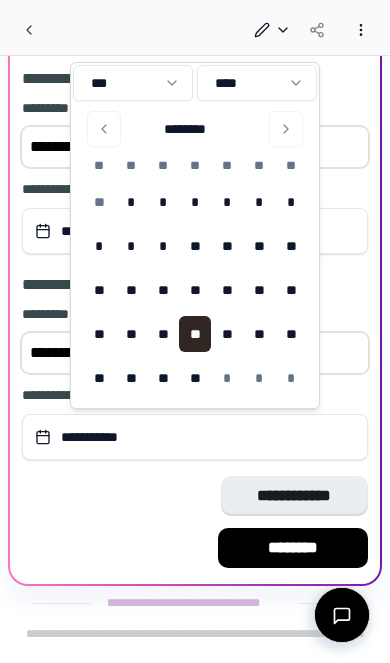 click on "********" at bounding box center (293, 548) 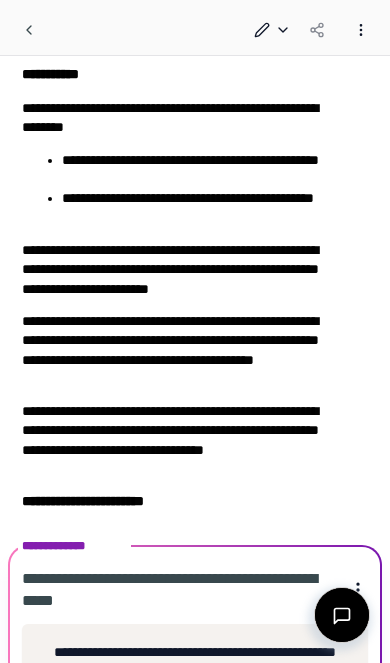 scroll, scrollTop: 486, scrollLeft: 0, axis: vertical 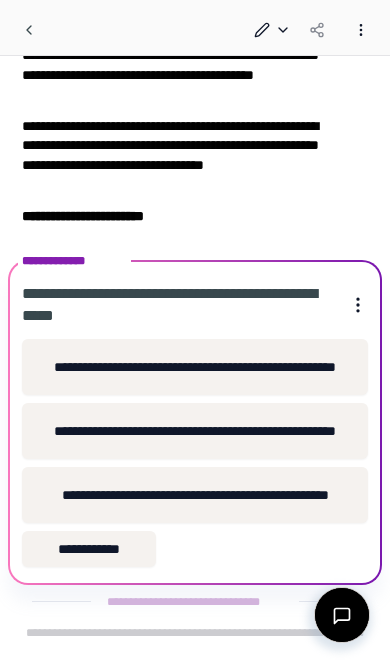 click on "**********" at bounding box center (195, 431) 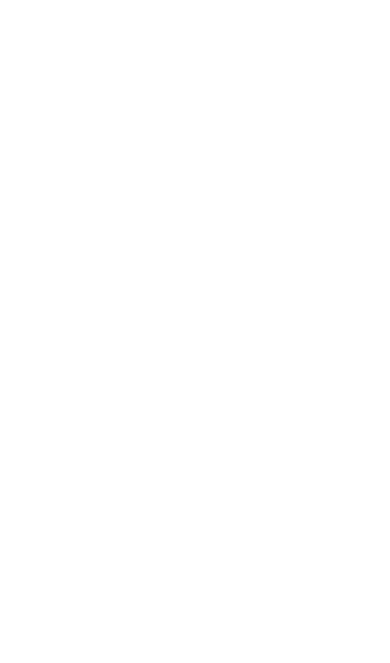 scroll, scrollTop: 403, scrollLeft: 0, axis: vertical 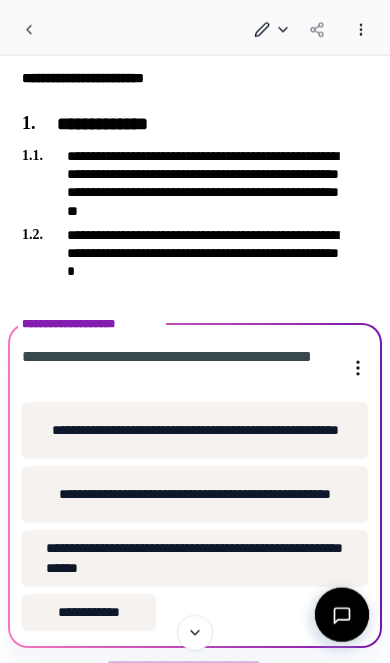 click on "**********" at bounding box center (195, 430) 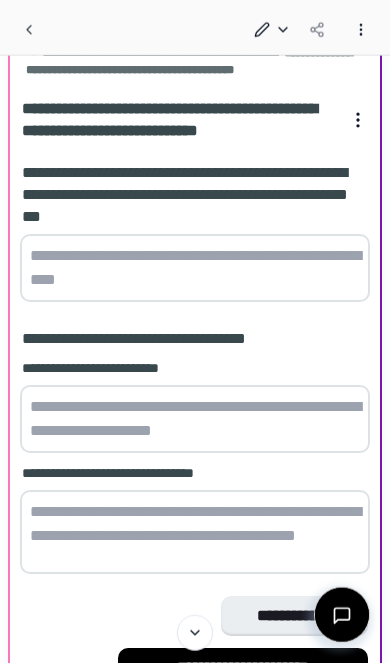 scroll, scrollTop: 929, scrollLeft: 0, axis: vertical 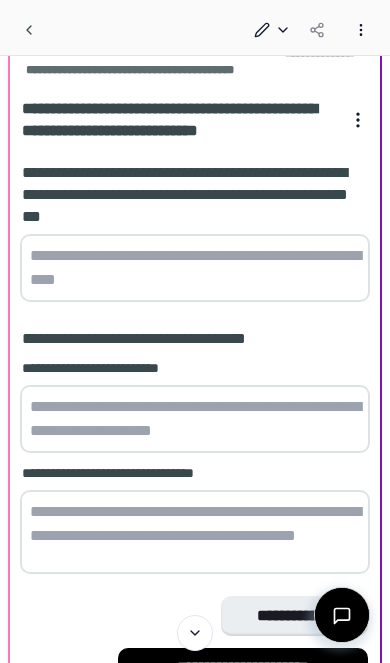 click at bounding box center [195, 268] 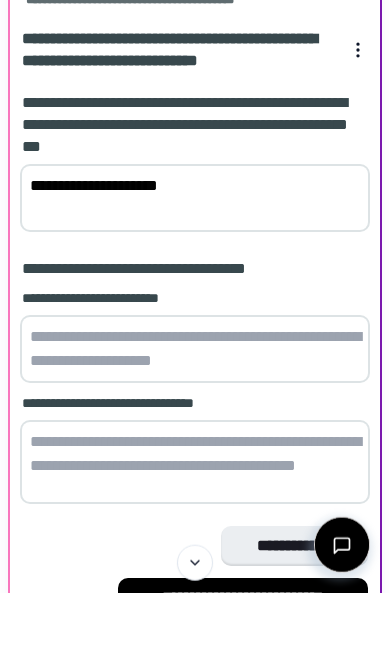 click at bounding box center (195, 419) 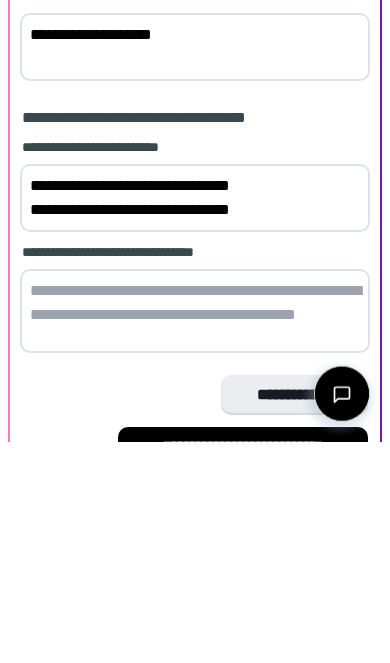 type on "**********" 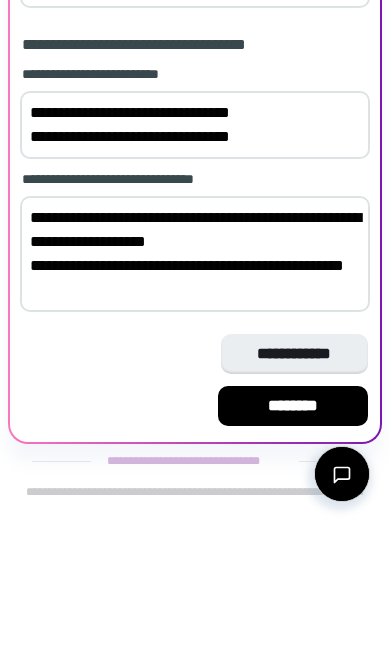 scroll, scrollTop: 1082, scrollLeft: 0, axis: vertical 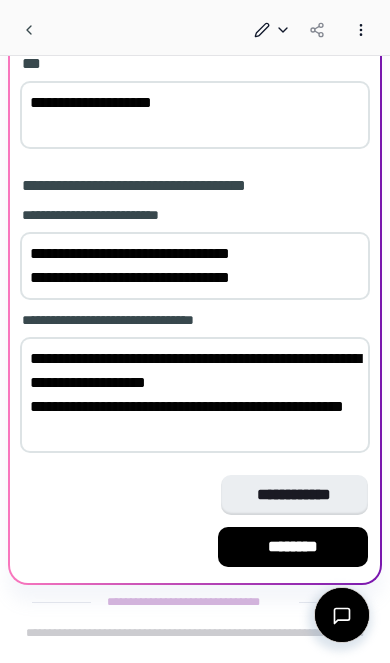 click on "**********" at bounding box center (195, 395) 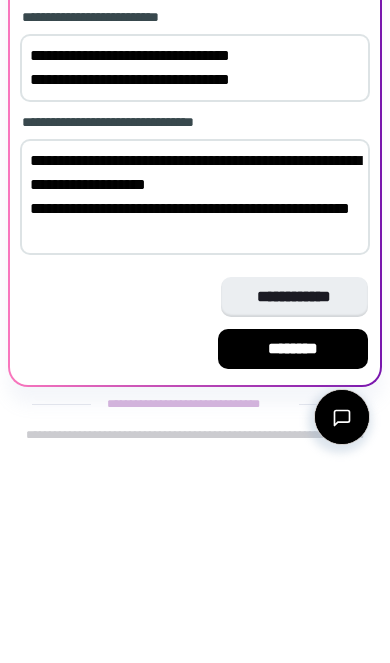 scroll, scrollTop: 0, scrollLeft: 0, axis: both 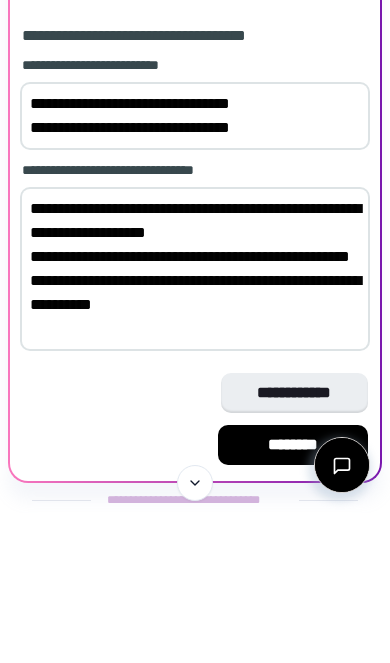 type on "**********" 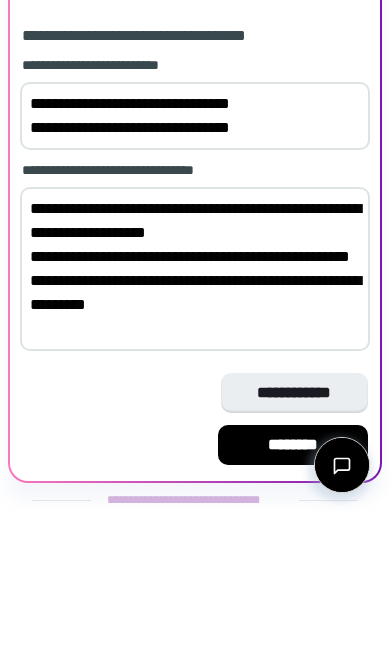 scroll, scrollTop: 1130, scrollLeft: 0, axis: vertical 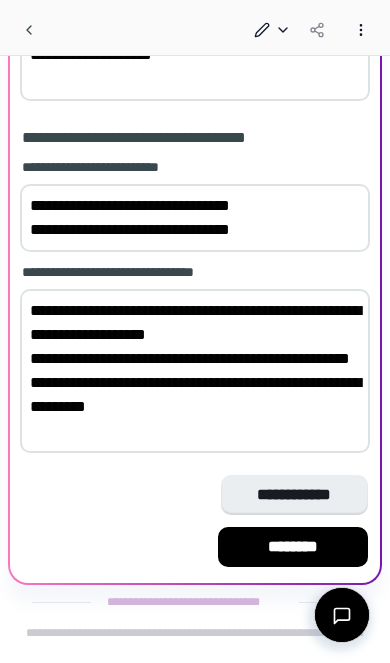 click on "********" at bounding box center [293, 547] 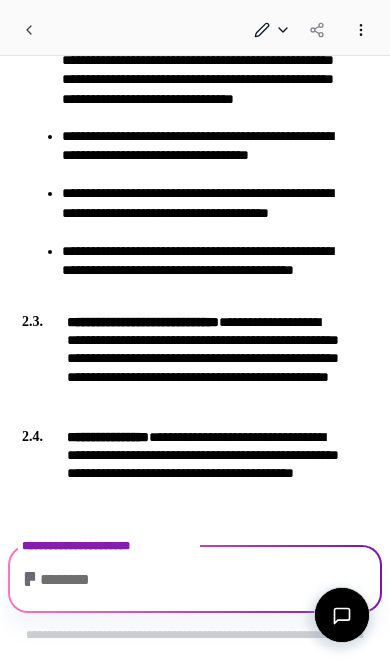 scroll, scrollTop: 1230, scrollLeft: 0, axis: vertical 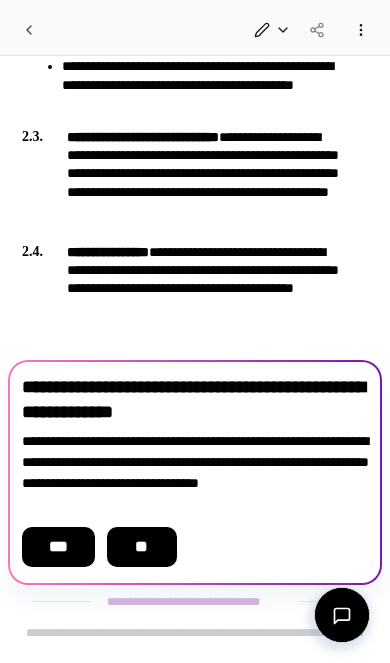 click on "**" at bounding box center (142, 547) 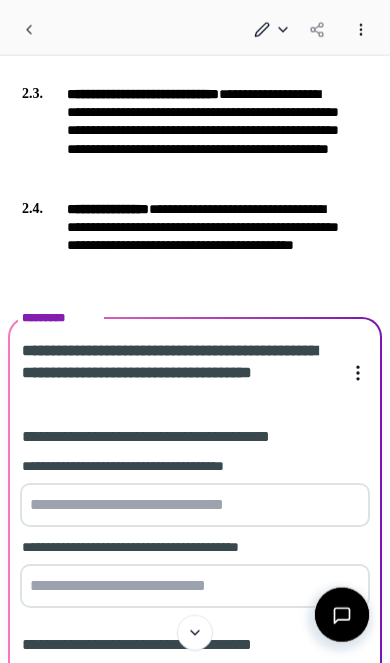 scroll, scrollTop: 1291, scrollLeft: 0, axis: vertical 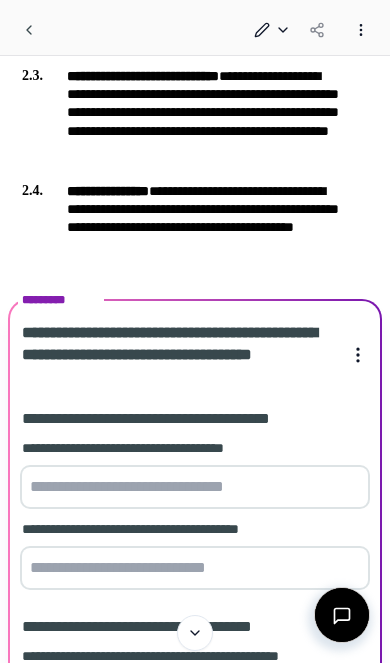 click at bounding box center [195, 487] 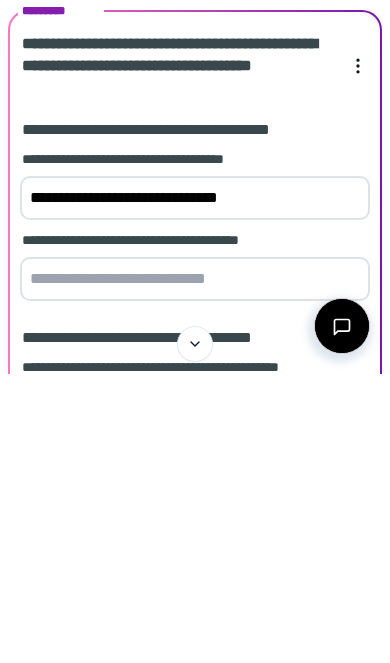 type on "**********" 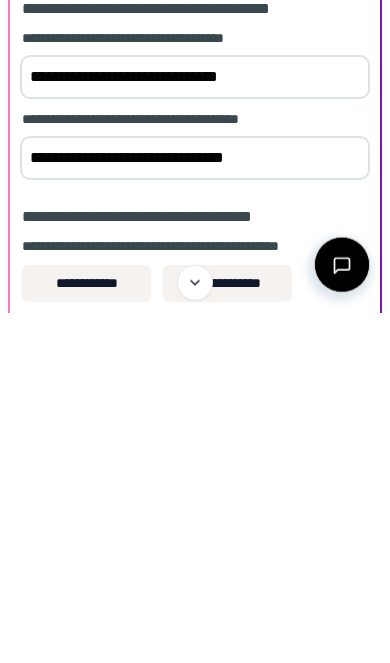 click on "**********" at bounding box center (86, 633) 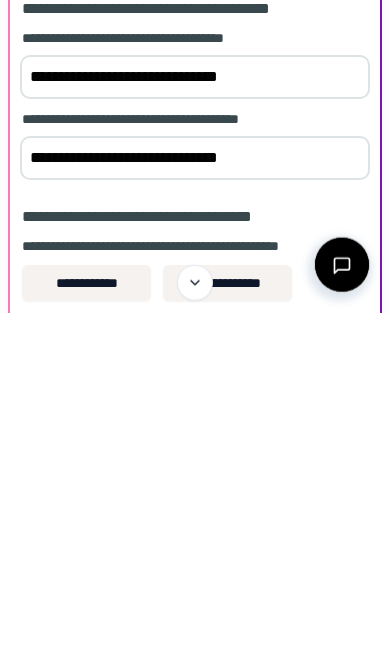 scroll, scrollTop: 1702, scrollLeft: 0, axis: vertical 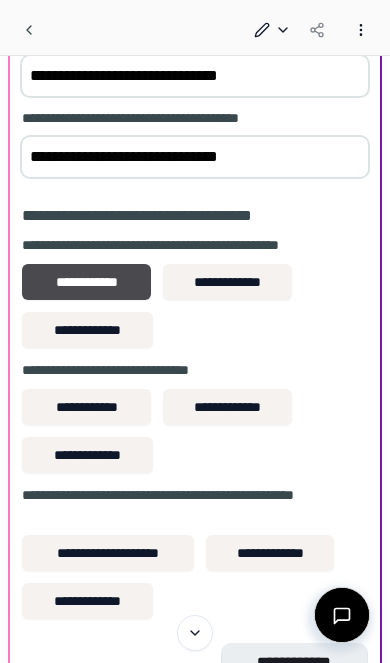 click on "**********" at bounding box center [86, 407] 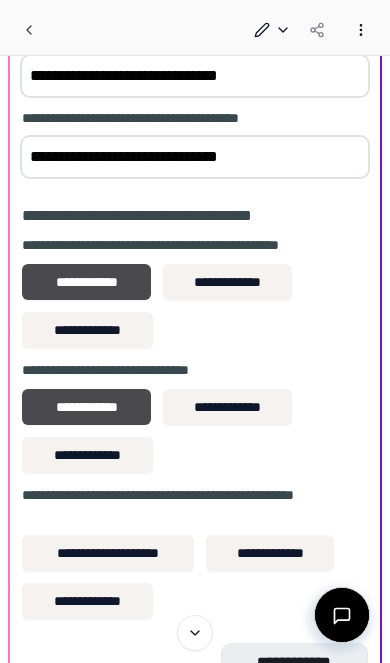 click on "**********" at bounding box center [270, 553] 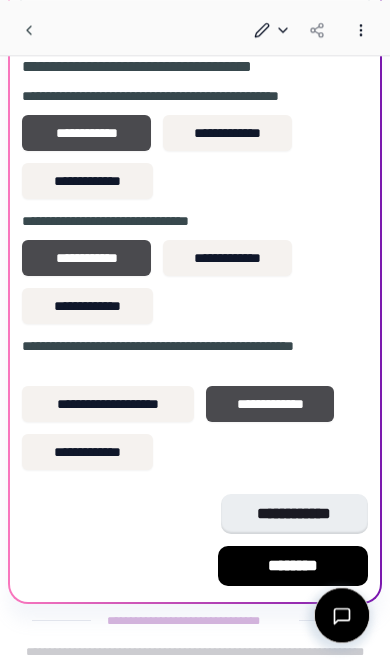 scroll, scrollTop: 1852, scrollLeft: 0, axis: vertical 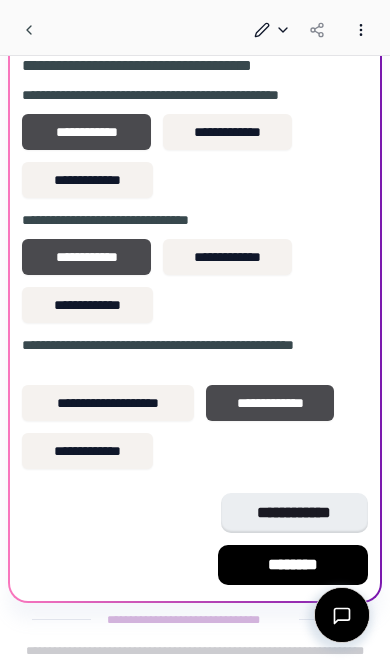 click on "********" at bounding box center [293, 565] 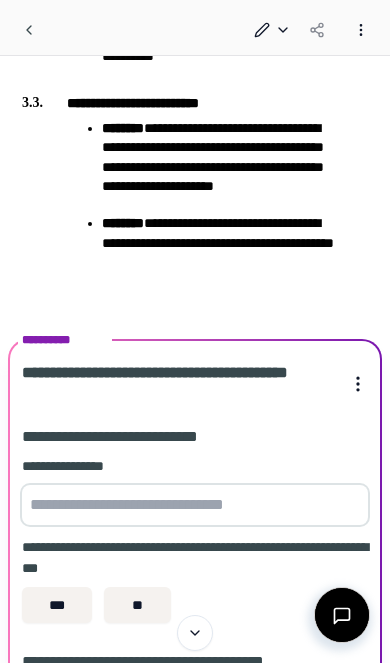 scroll, scrollTop: 1776, scrollLeft: 0, axis: vertical 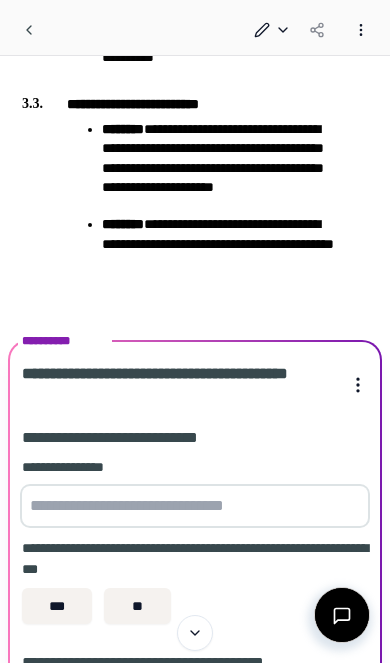 click at bounding box center (195, 506) 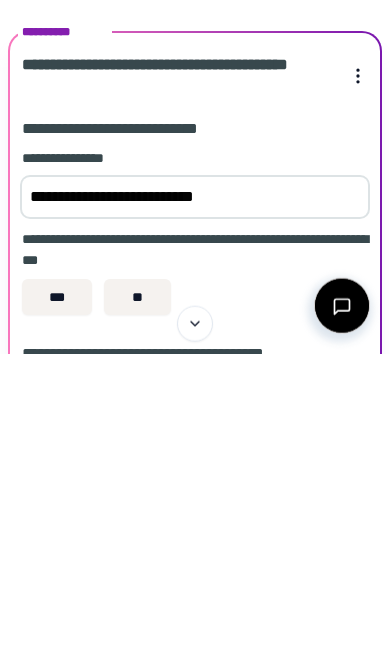 type on "**********" 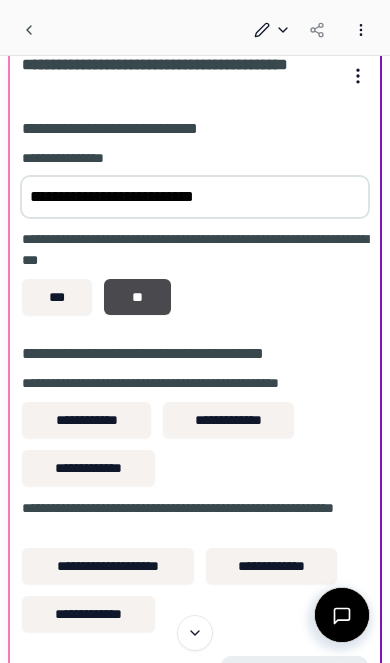 click on "**********" at bounding box center (86, 420) 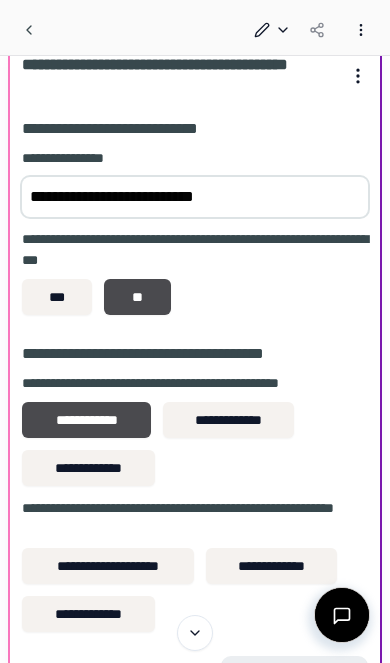 click on "**********" at bounding box center [271, 566] 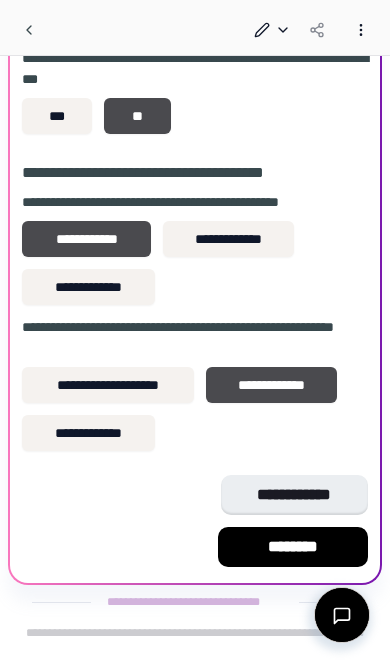 click on "********" at bounding box center (293, 547) 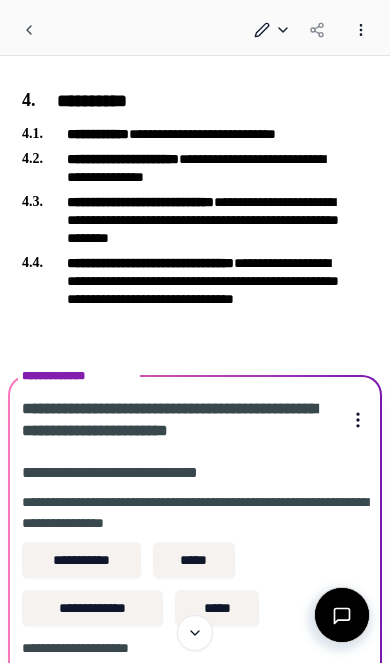 scroll, scrollTop: 2024, scrollLeft: 0, axis: vertical 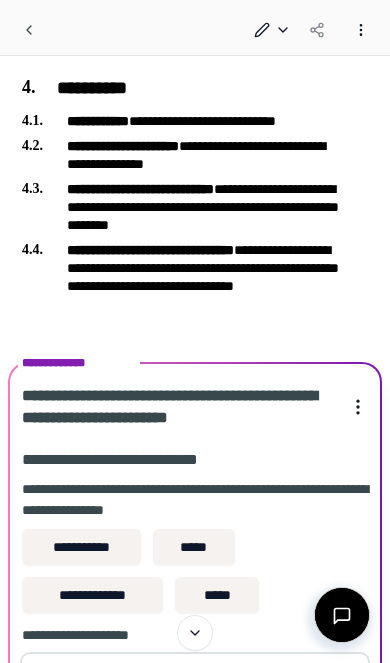 click on "*****" at bounding box center [194, 547] 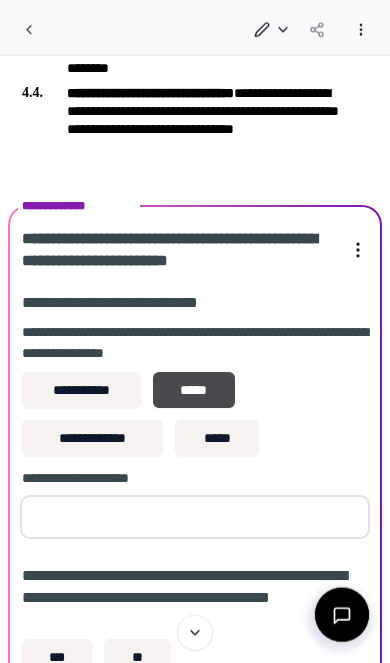 scroll, scrollTop: 2182, scrollLeft: 0, axis: vertical 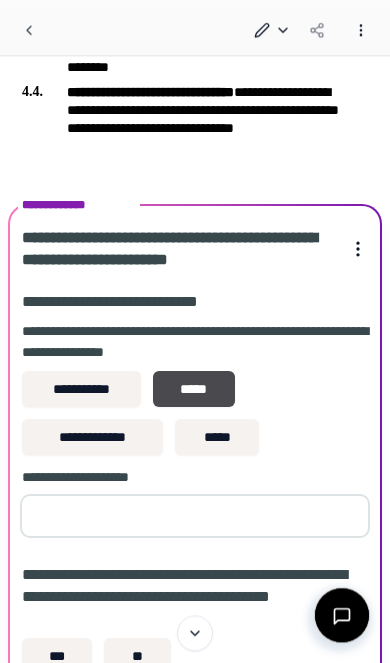 click at bounding box center [195, 516] 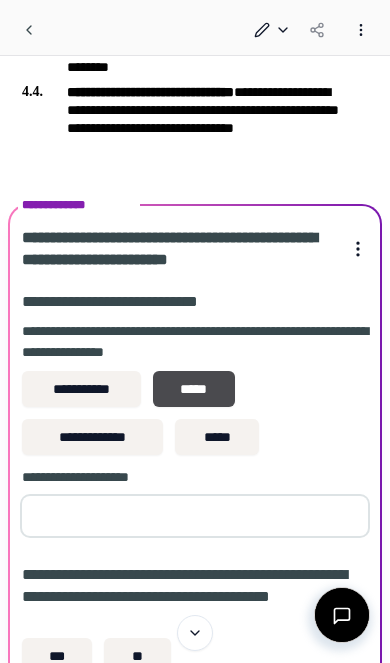 scroll, scrollTop: 2231, scrollLeft: 0, axis: vertical 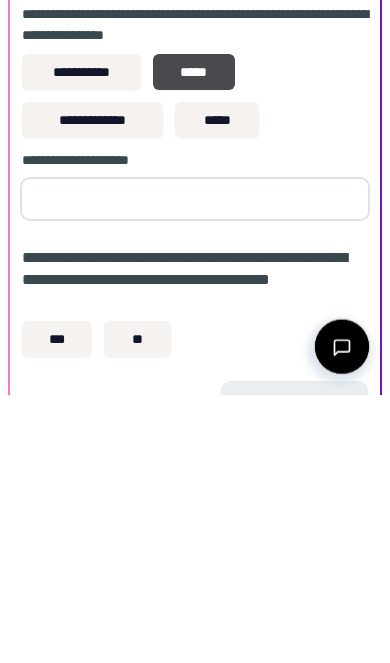 type on "**" 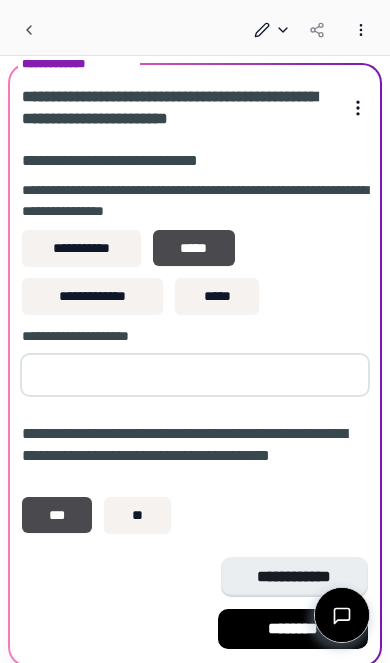 click on "********" at bounding box center [293, 629] 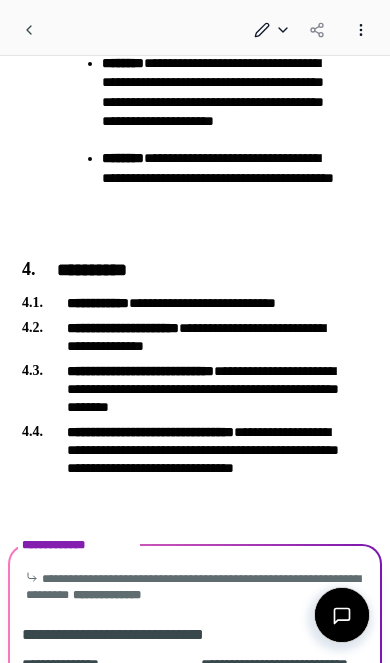scroll, scrollTop: 2113, scrollLeft: 0, axis: vertical 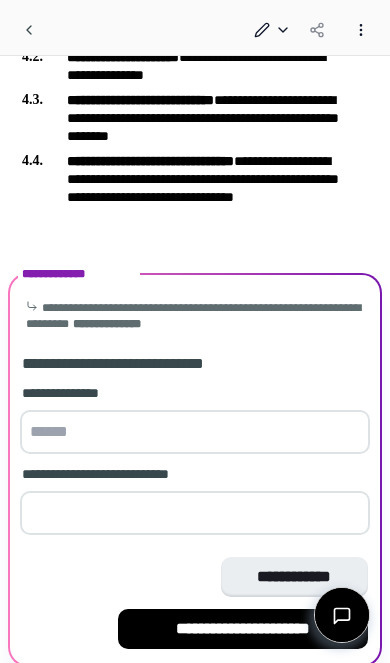 click at bounding box center [195, 432] 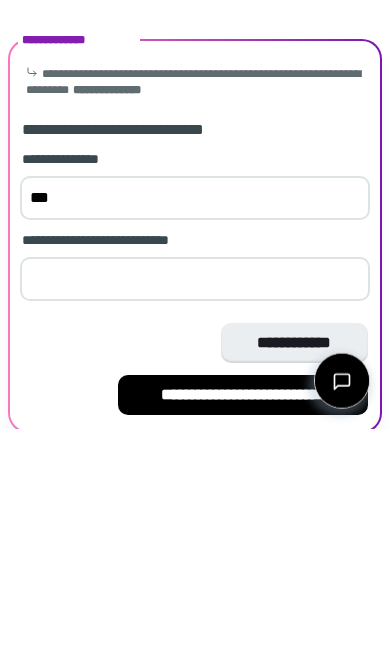 type on "***" 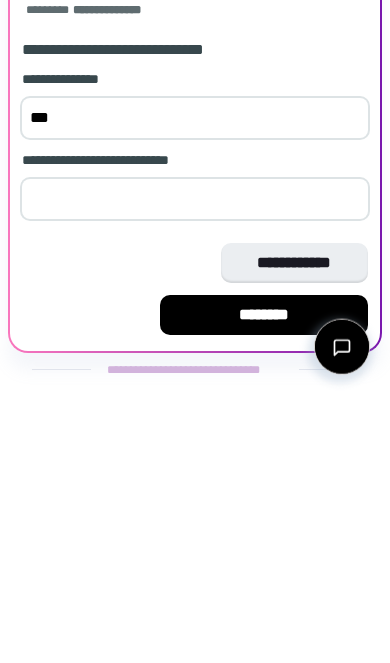 type on "**" 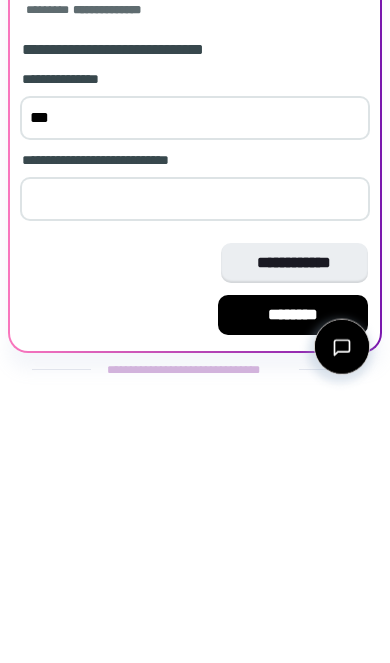 click on "********" at bounding box center [293, 583] 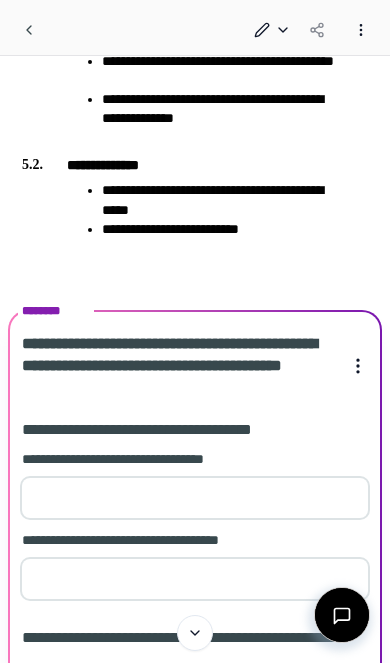 scroll, scrollTop: 2419, scrollLeft: 0, axis: vertical 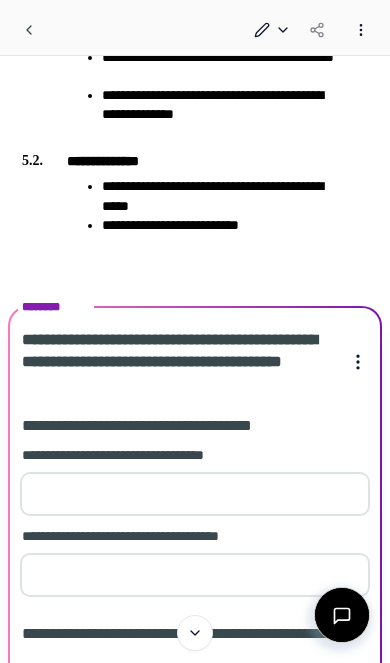 click at bounding box center (195, 494) 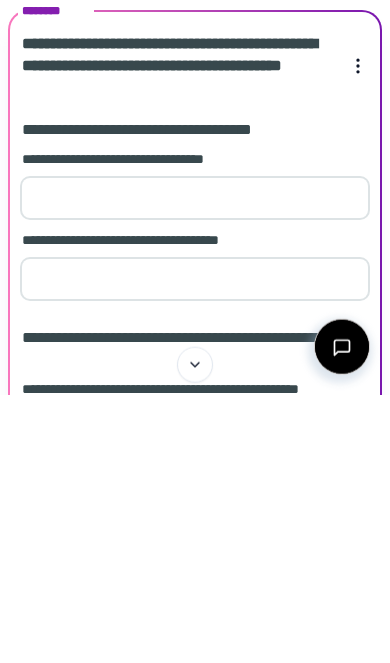 type on "*" 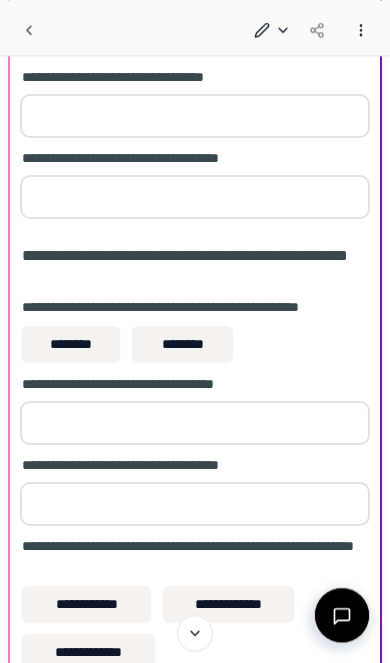 click on "**" at bounding box center [195, 197] 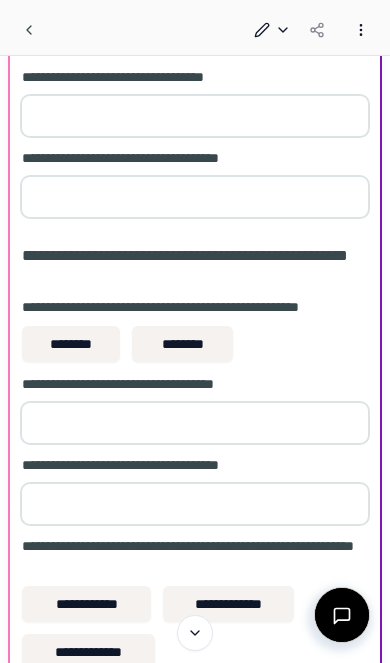 scroll, scrollTop: 2797, scrollLeft: 0, axis: vertical 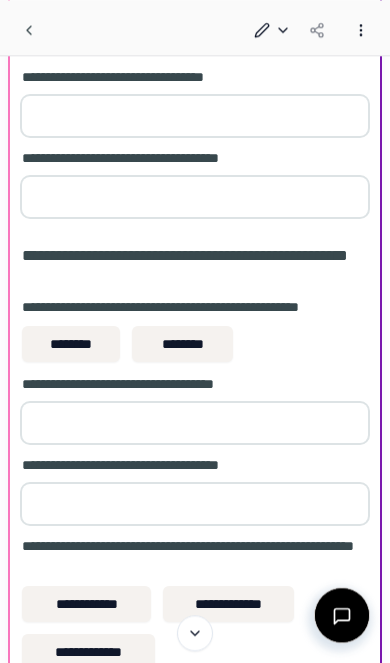 click on "********" at bounding box center [71, 344] 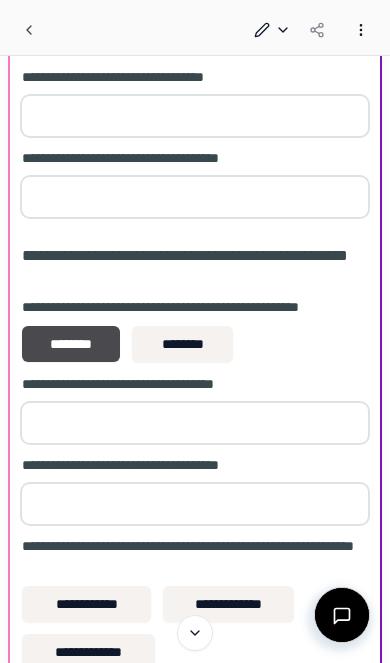 click at bounding box center [195, 423] 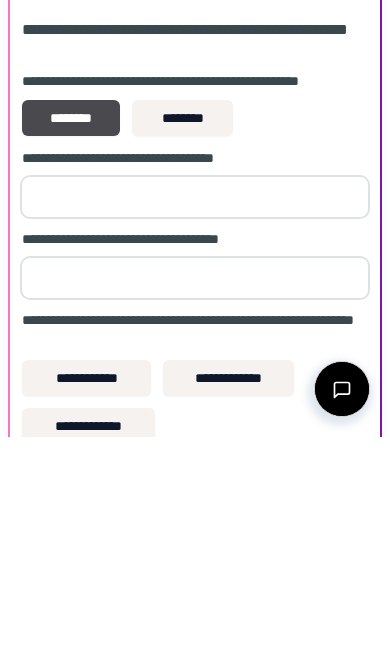 type on "*" 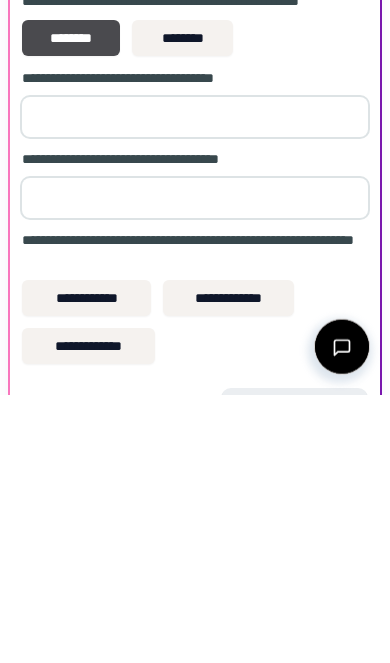 type on "*" 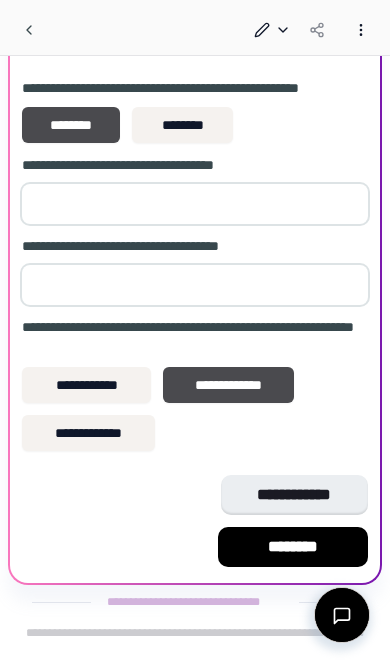 click on "********" at bounding box center [293, 547] 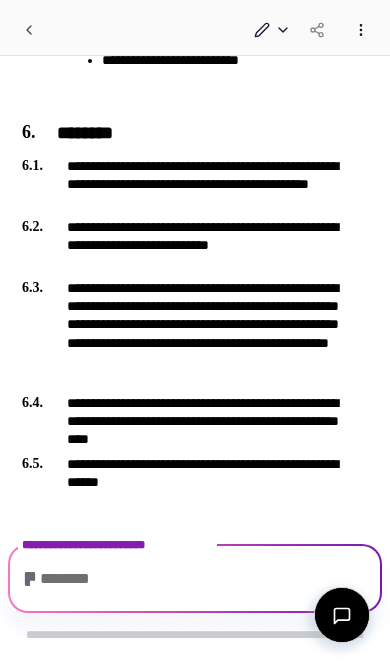 scroll, scrollTop: 2720, scrollLeft: 0, axis: vertical 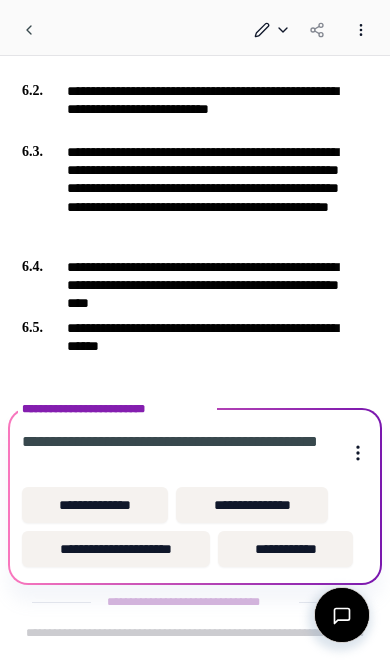 click on "**********" at bounding box center [285, 549] 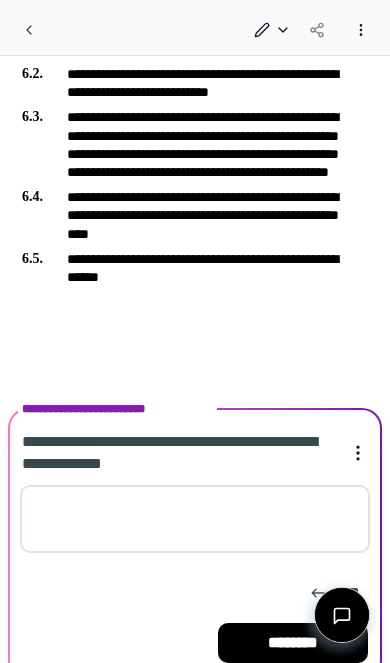 scroll, scrollTop: 2816, scrollLeft: 0, axis: vertical 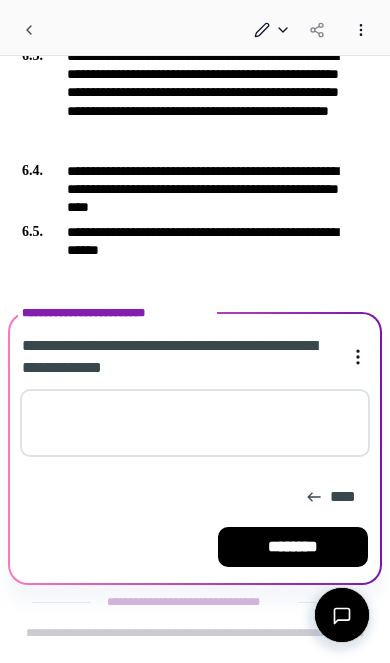 click at bounding box center [195, 423] 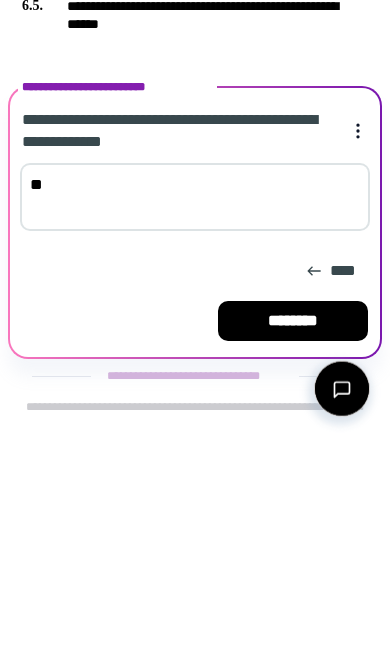 type on "*" 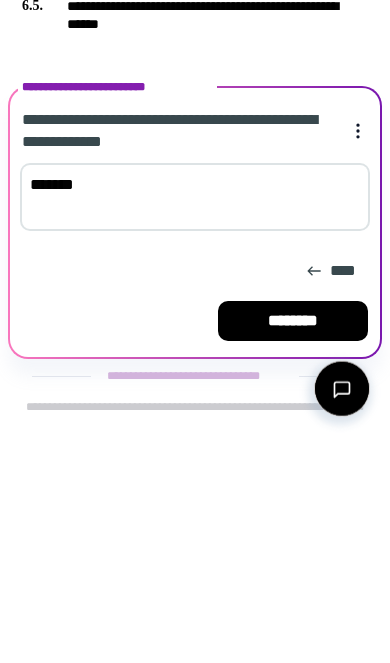 type on "*******" 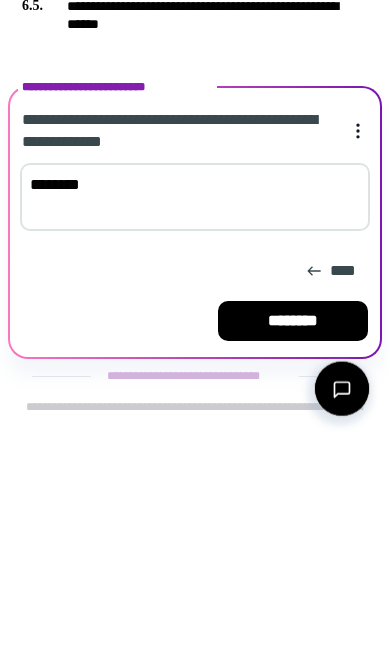 click on "********" at bounding box center (293, 547) 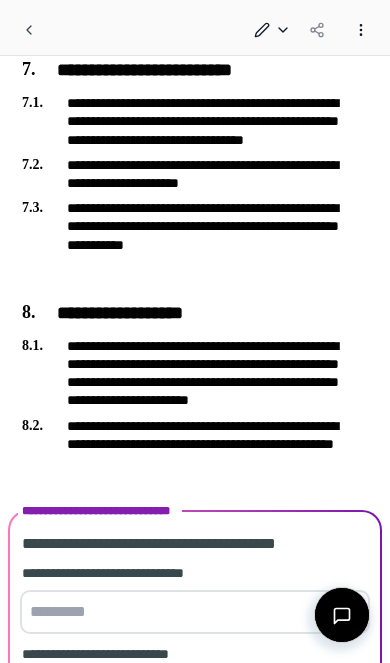 scroll, scrollTop: 3344, scrollLeft: 0, axis: vertical 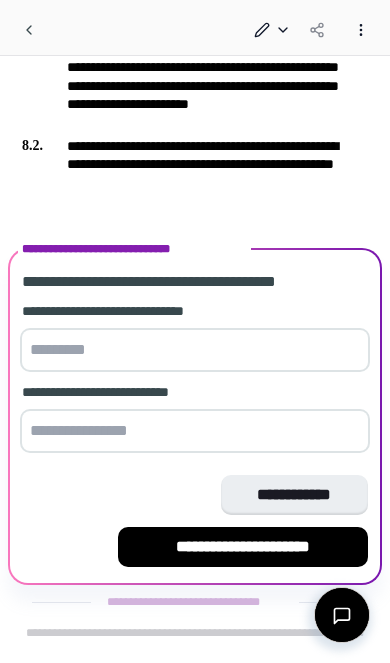 click at bounding box center [195, 350] 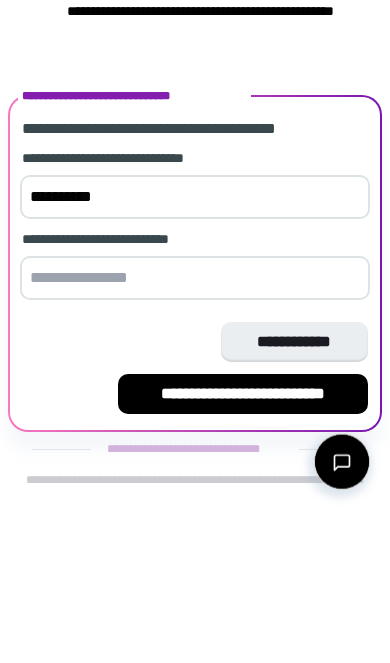click at bounding box center [195, 431] 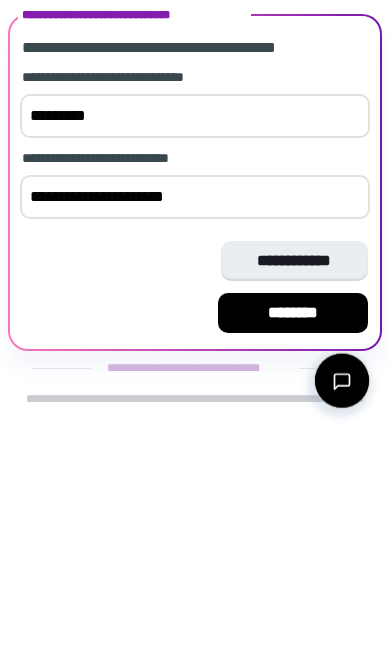 type on "**********" 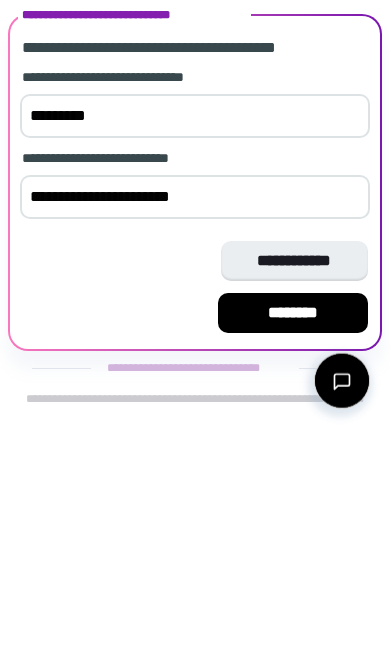 click on "********" at bounding box center (293, 547) 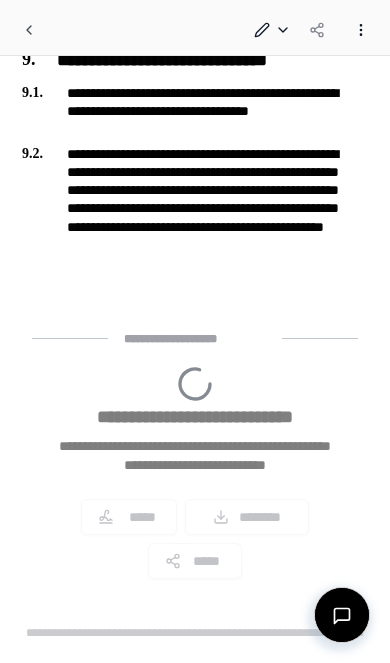 scroll, scrollTop: 3729, scrollLeft: 0, axis: vertical 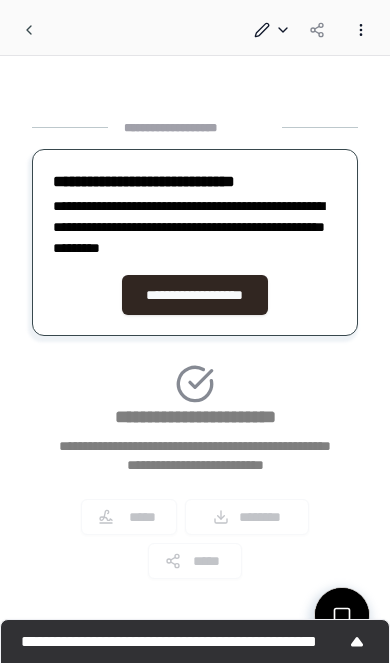 click on "**********" at bounding box center (195, 295) 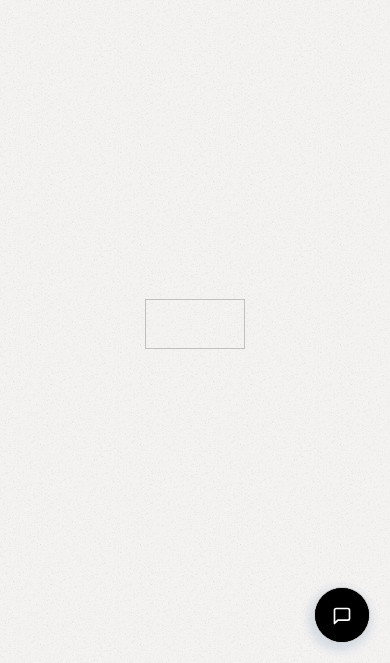 scroll, scrollTop: 0, scrollLeft: 0, axis: both 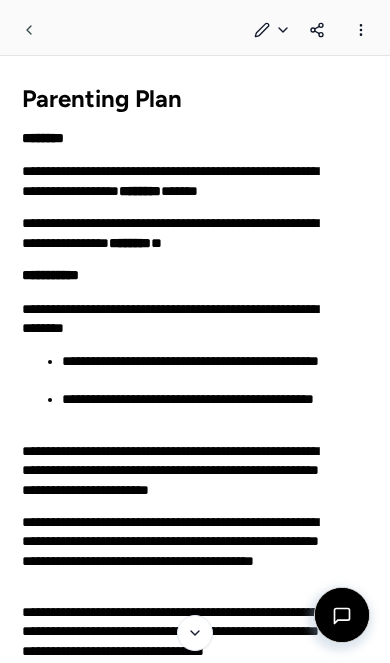 click at bounding box center [361, 30] 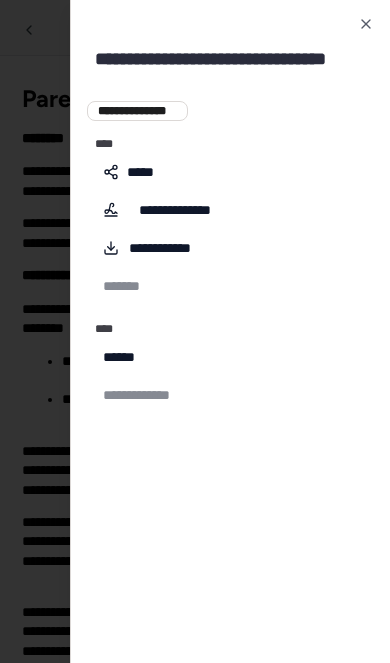 click on "**********" at bounding box center [230, 248] 